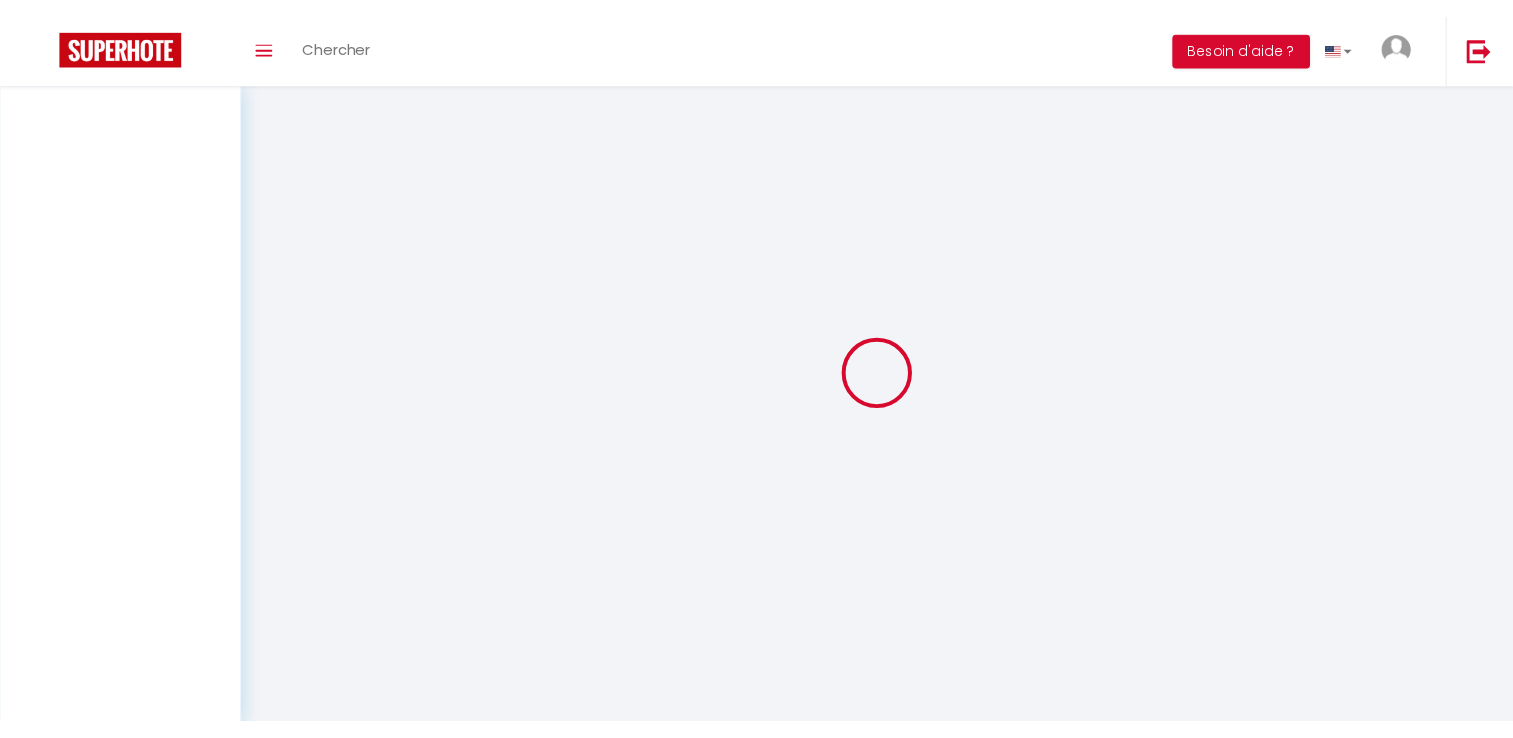 scroll, scrollTop: 0, scrollLeft: 0, axis: both 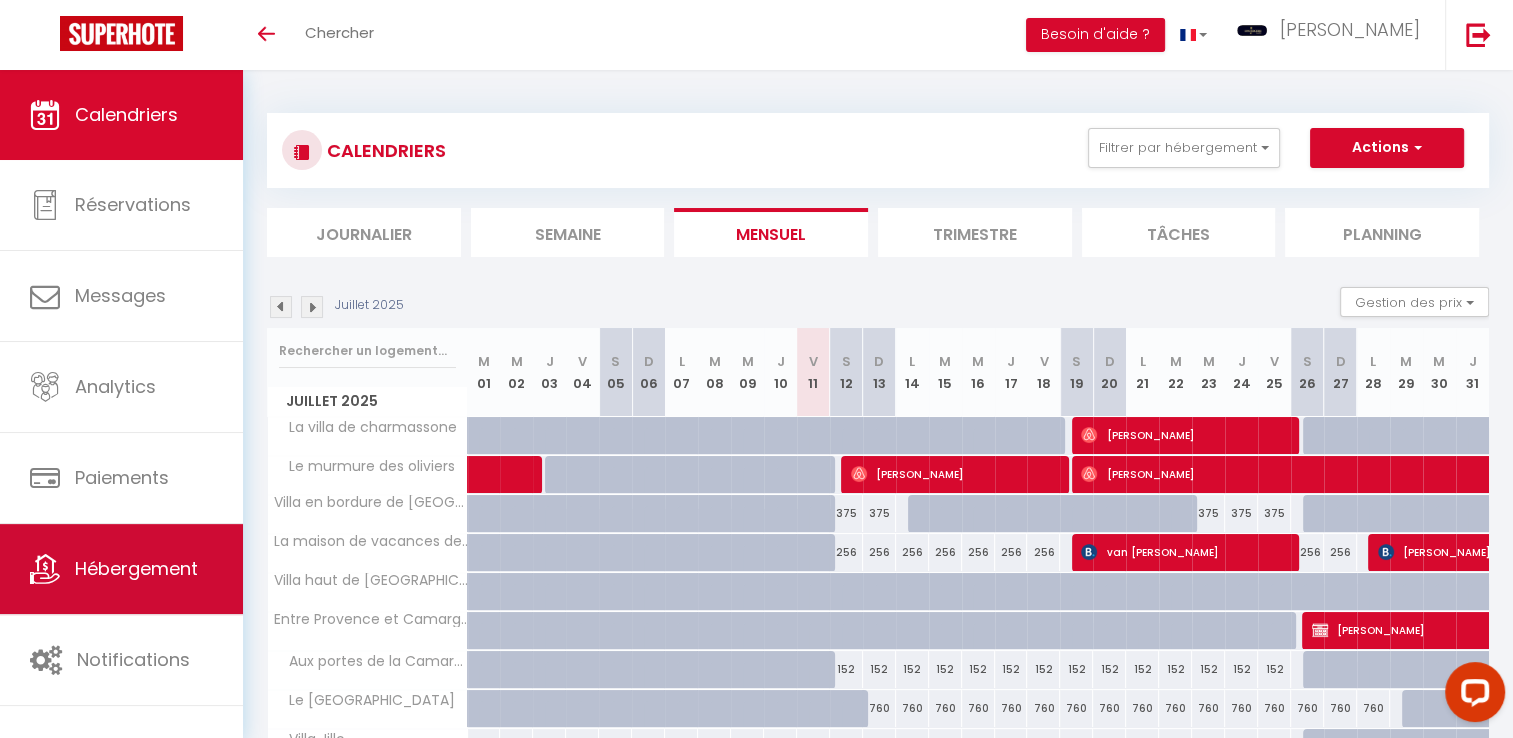 click on "Hébergement" at bounding box center [121, 569] 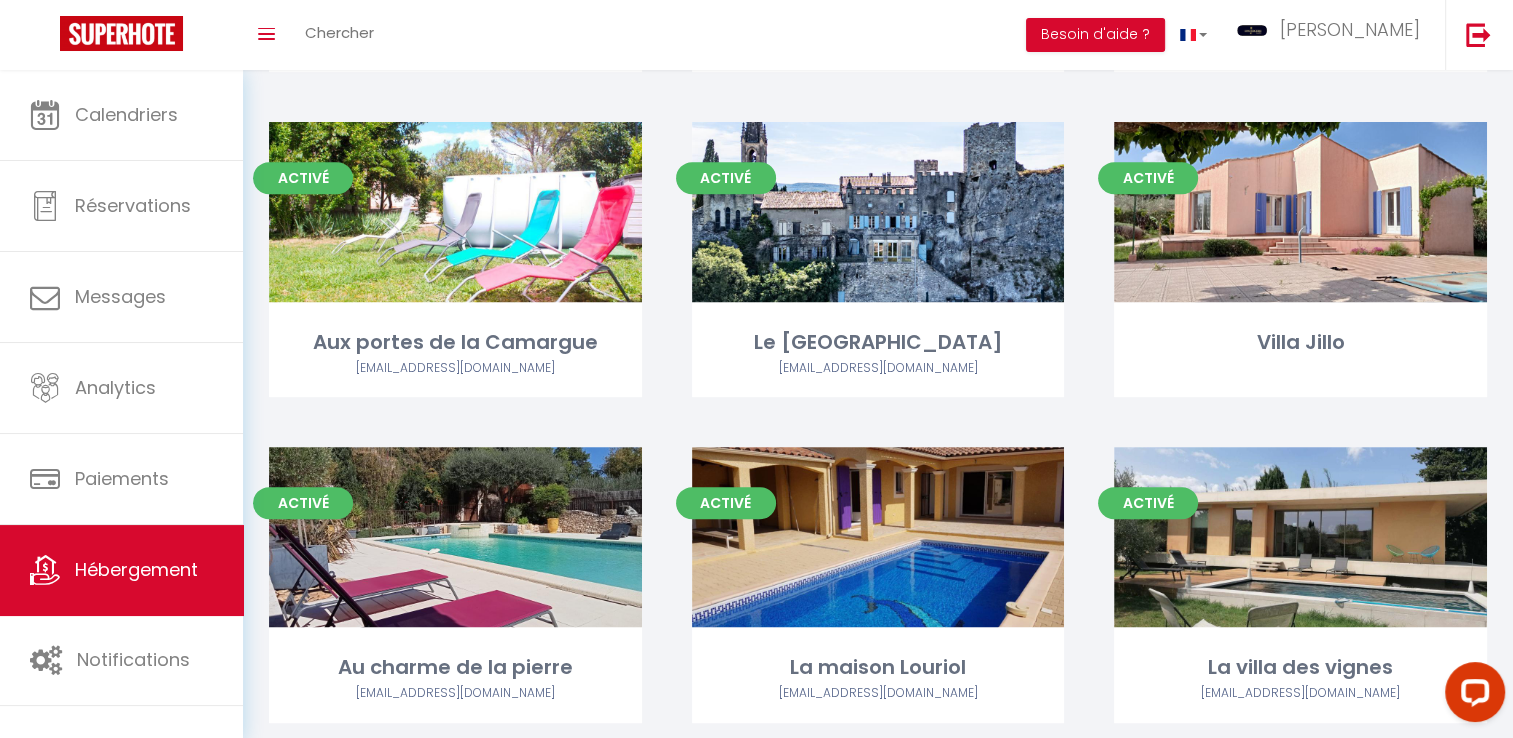 scroll, scrollTop: 812, scrollLeft: 0, axis: vertical 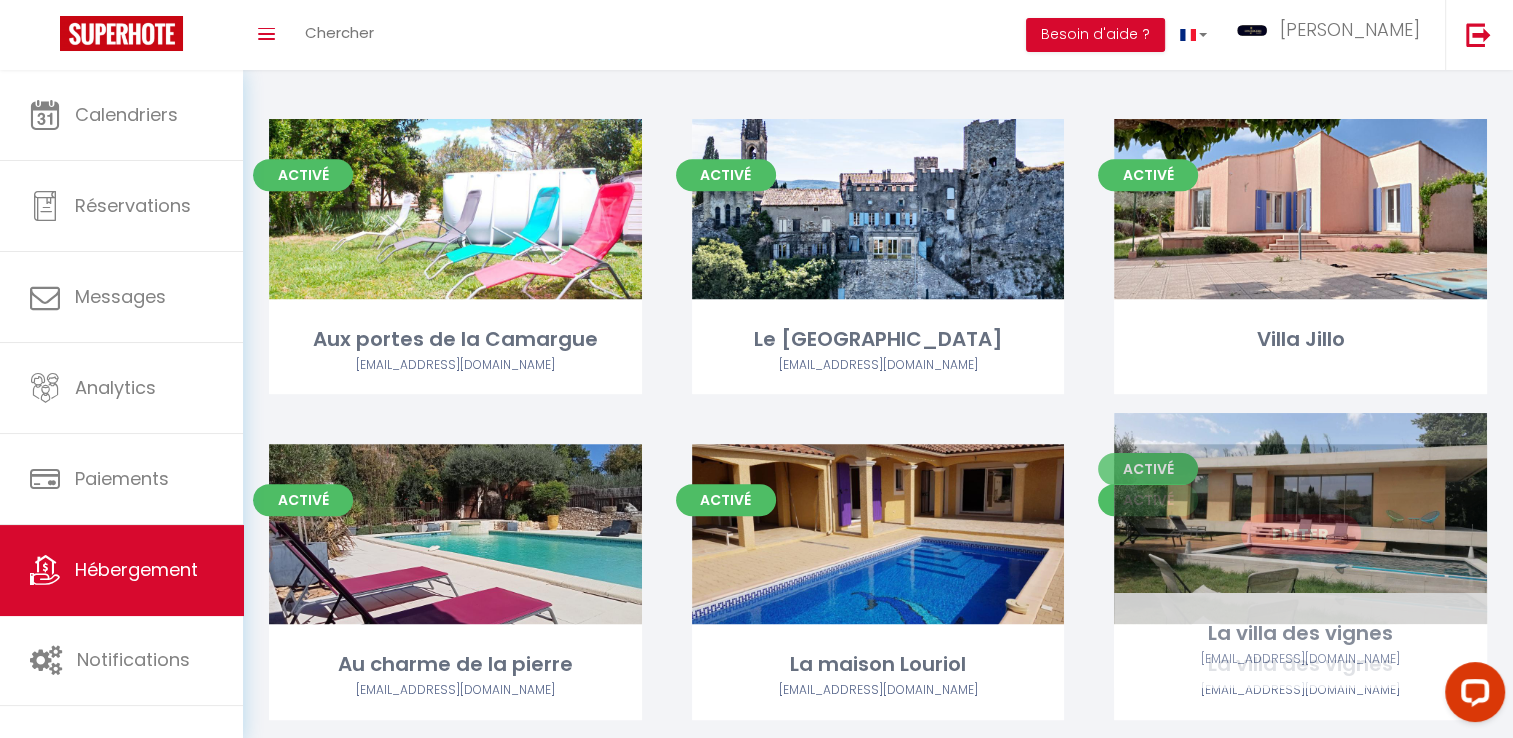 click on "Editer" at bounding box center (1301, 534) 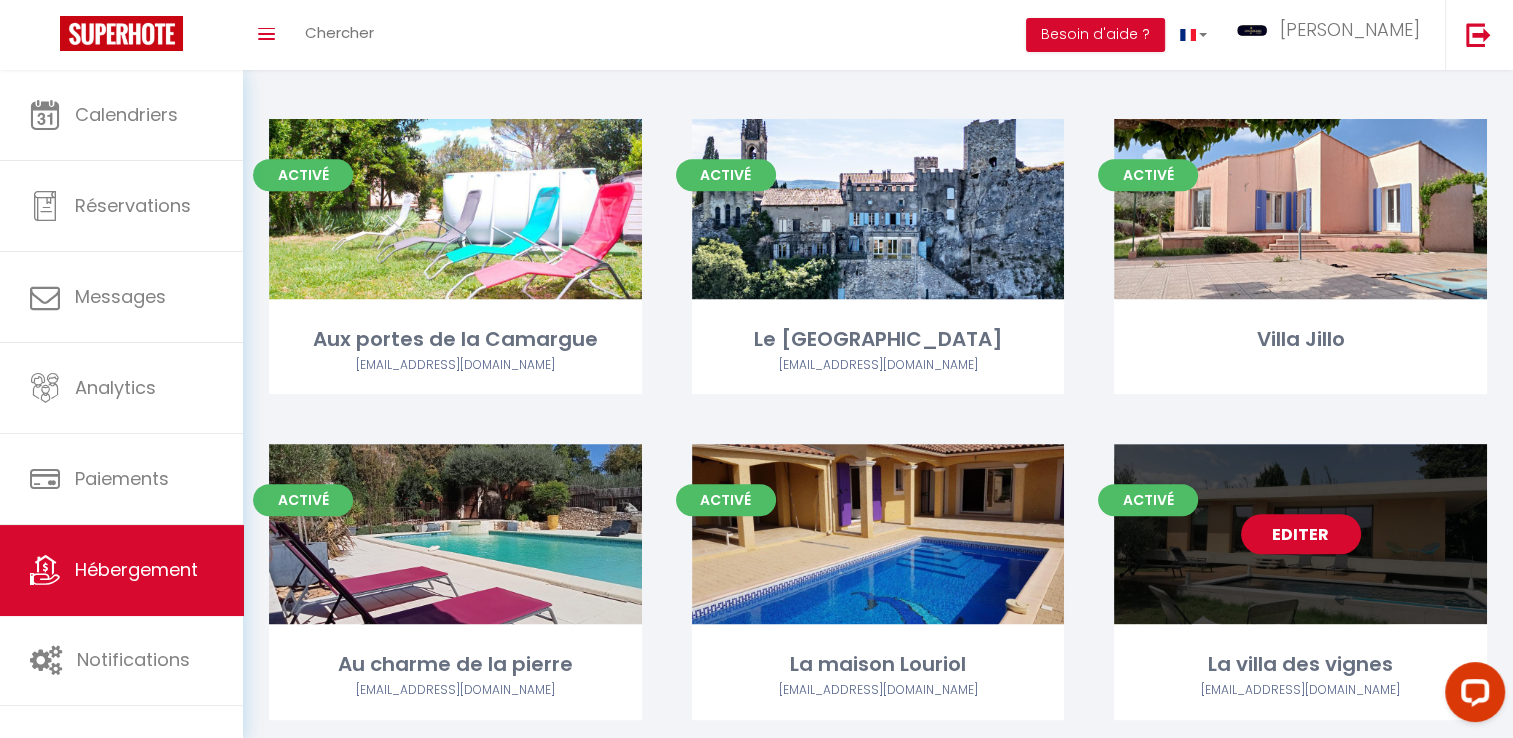 click on "Editer" at bounding box center (1301, 534) 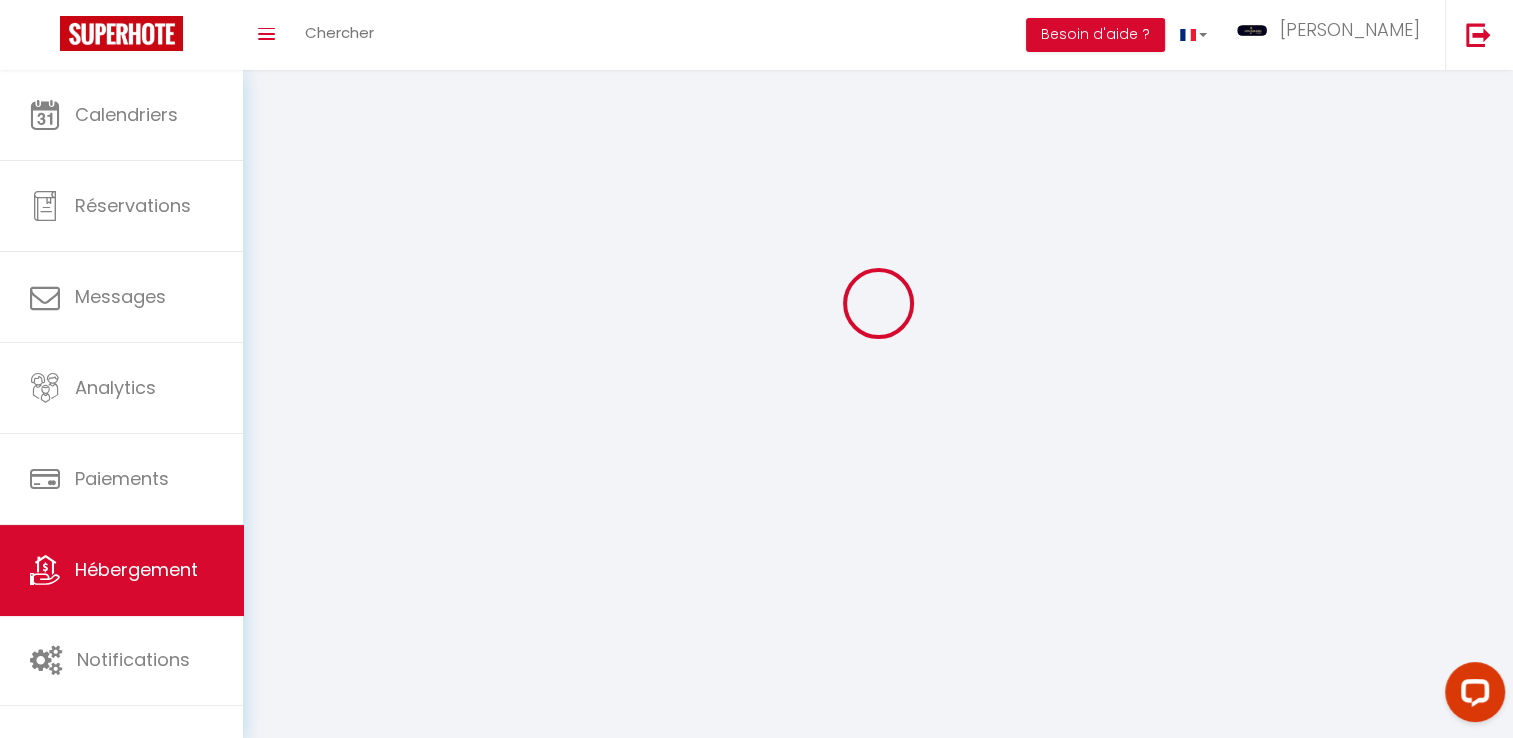 scroll, scrollTop: 0, scrollLeft: 0, axis: both 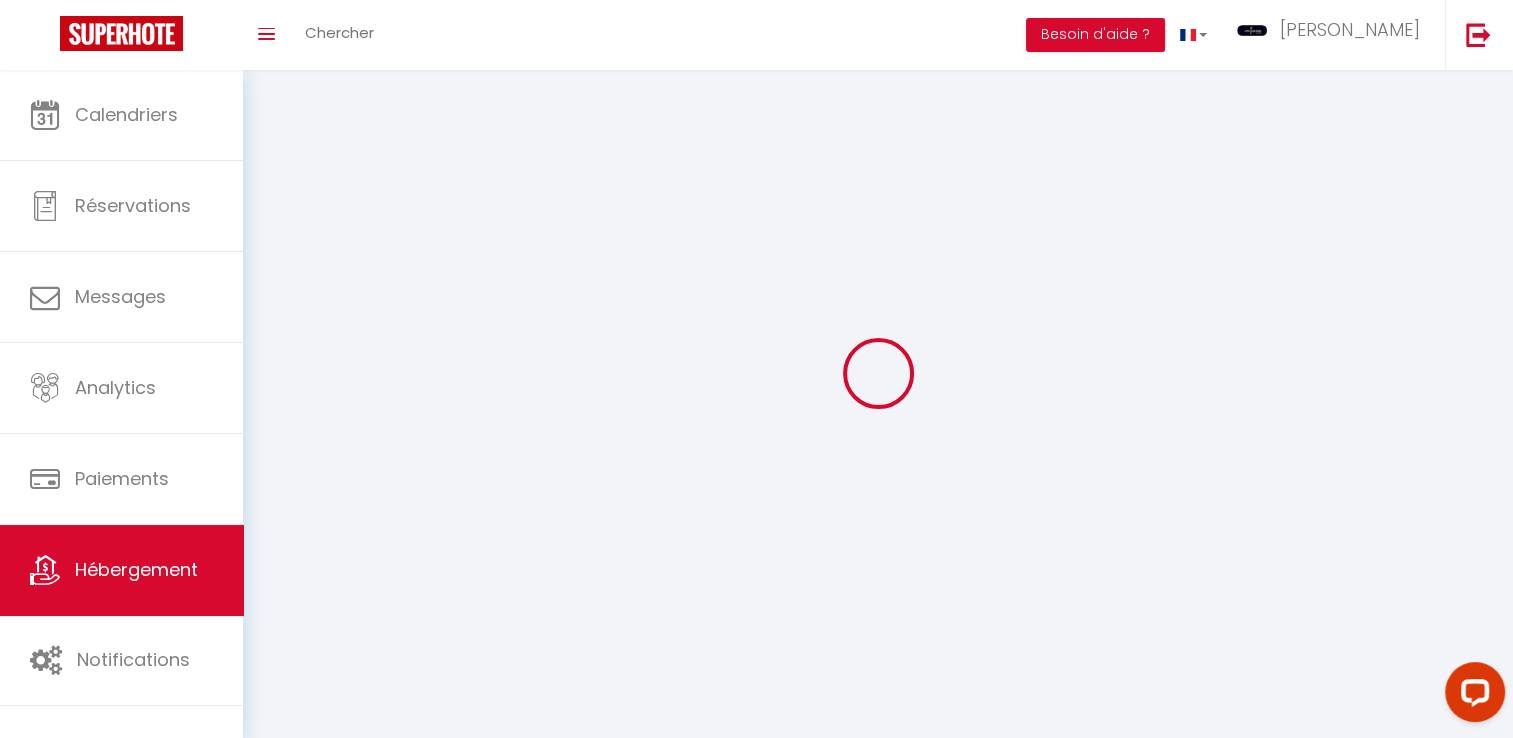 select on "1" 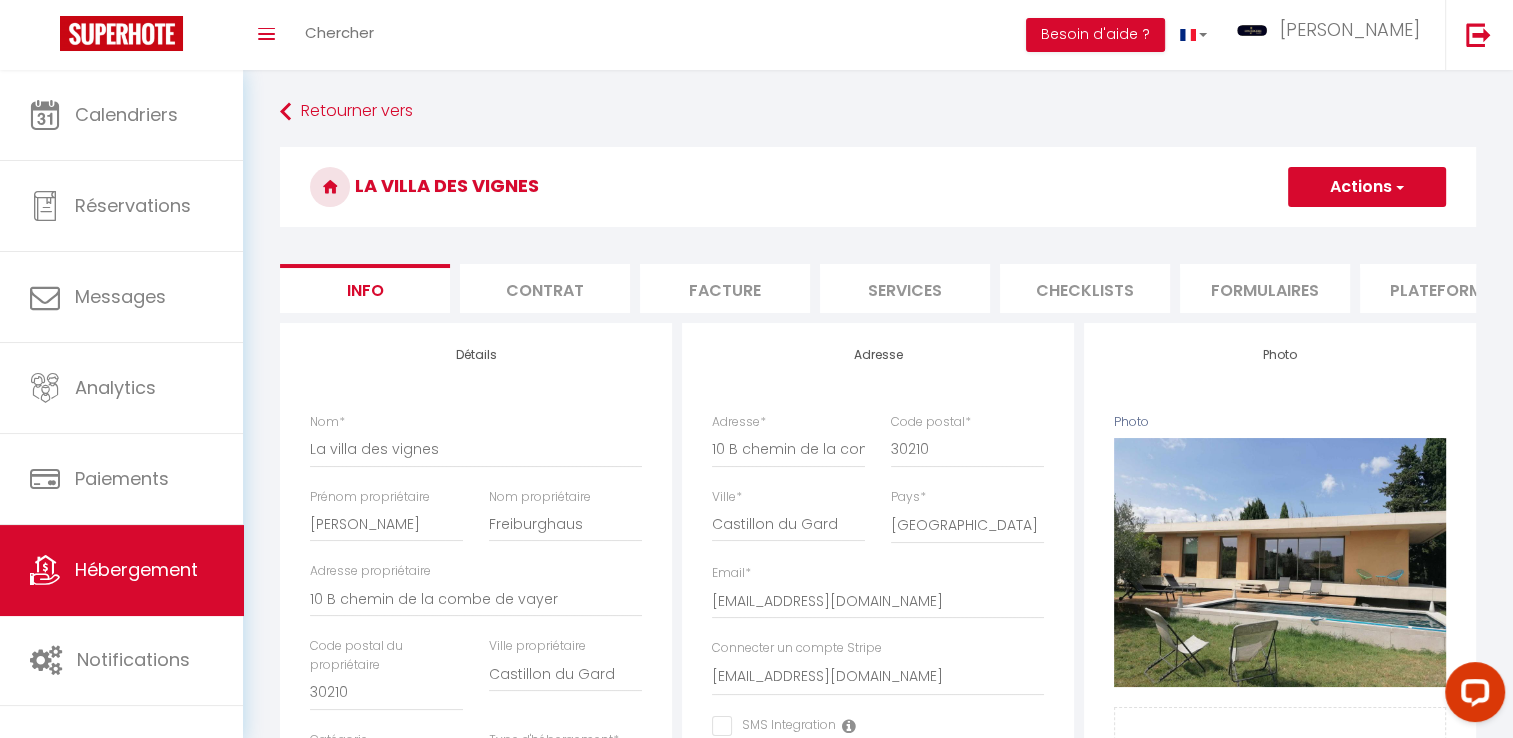 checkbox on "false" 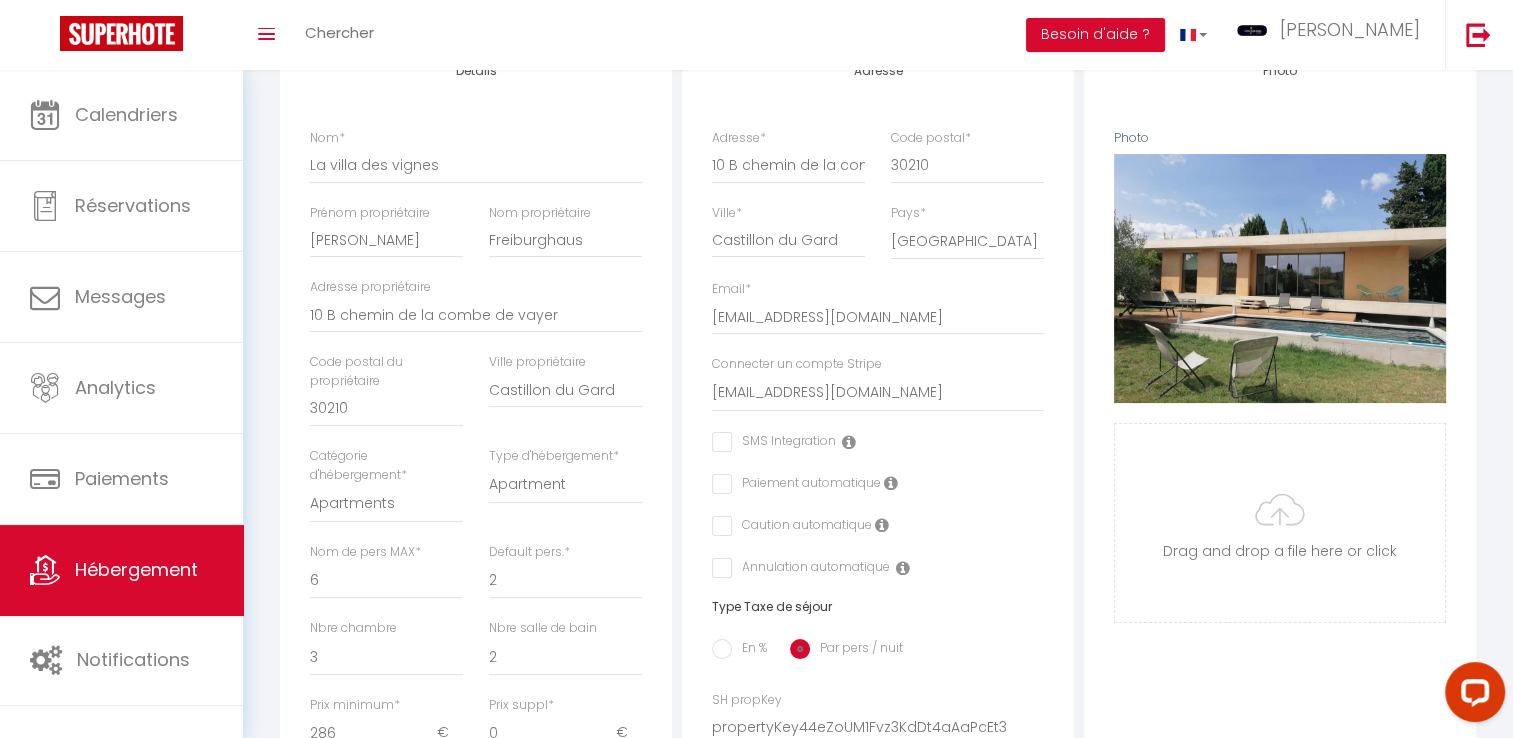 scroll, scrollTop: 290, scrollLeft: 0, axis: vertical 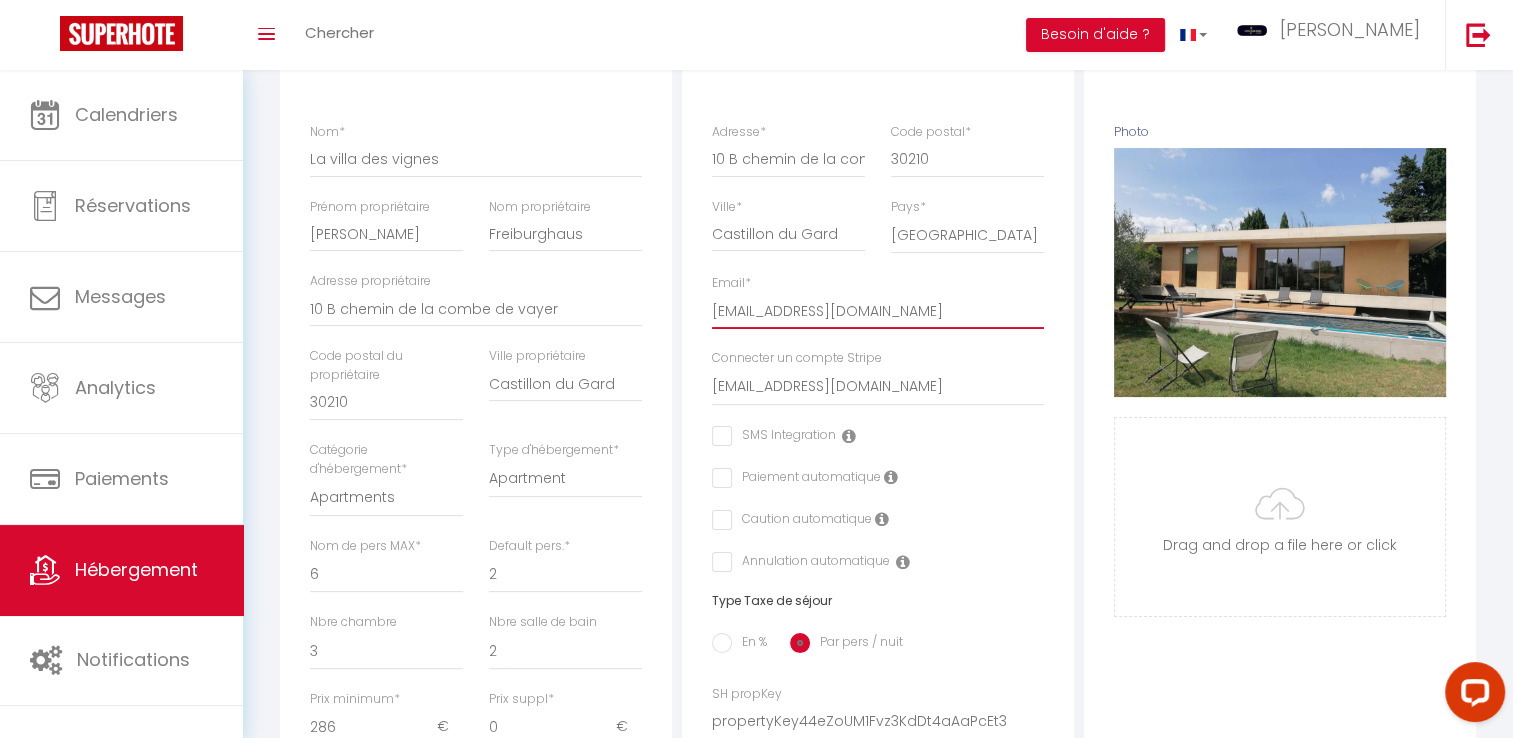 click on "[EMAIL_ADDRESS][DOMAIN_NAME]" at bounding box center (878, 311) 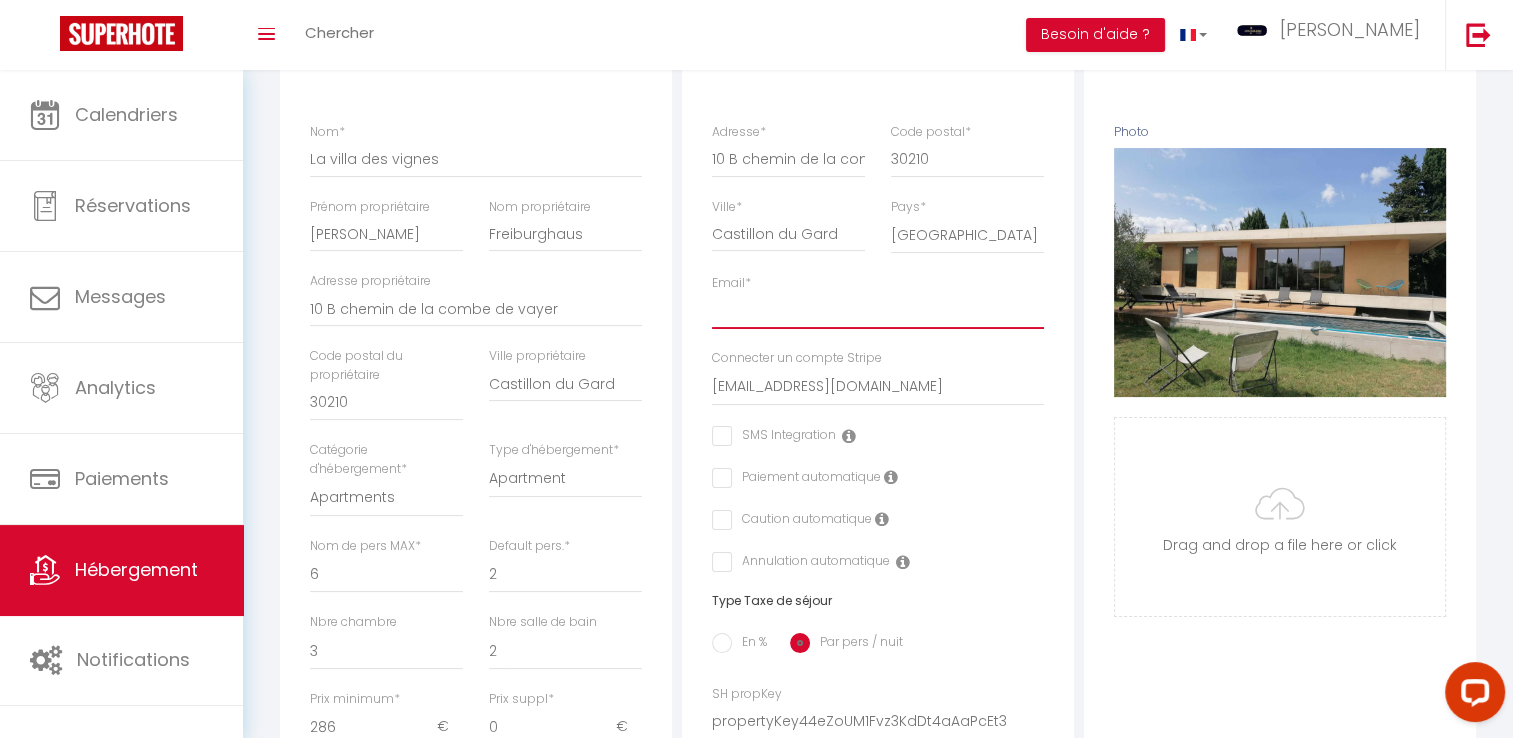 checkbox on "false" 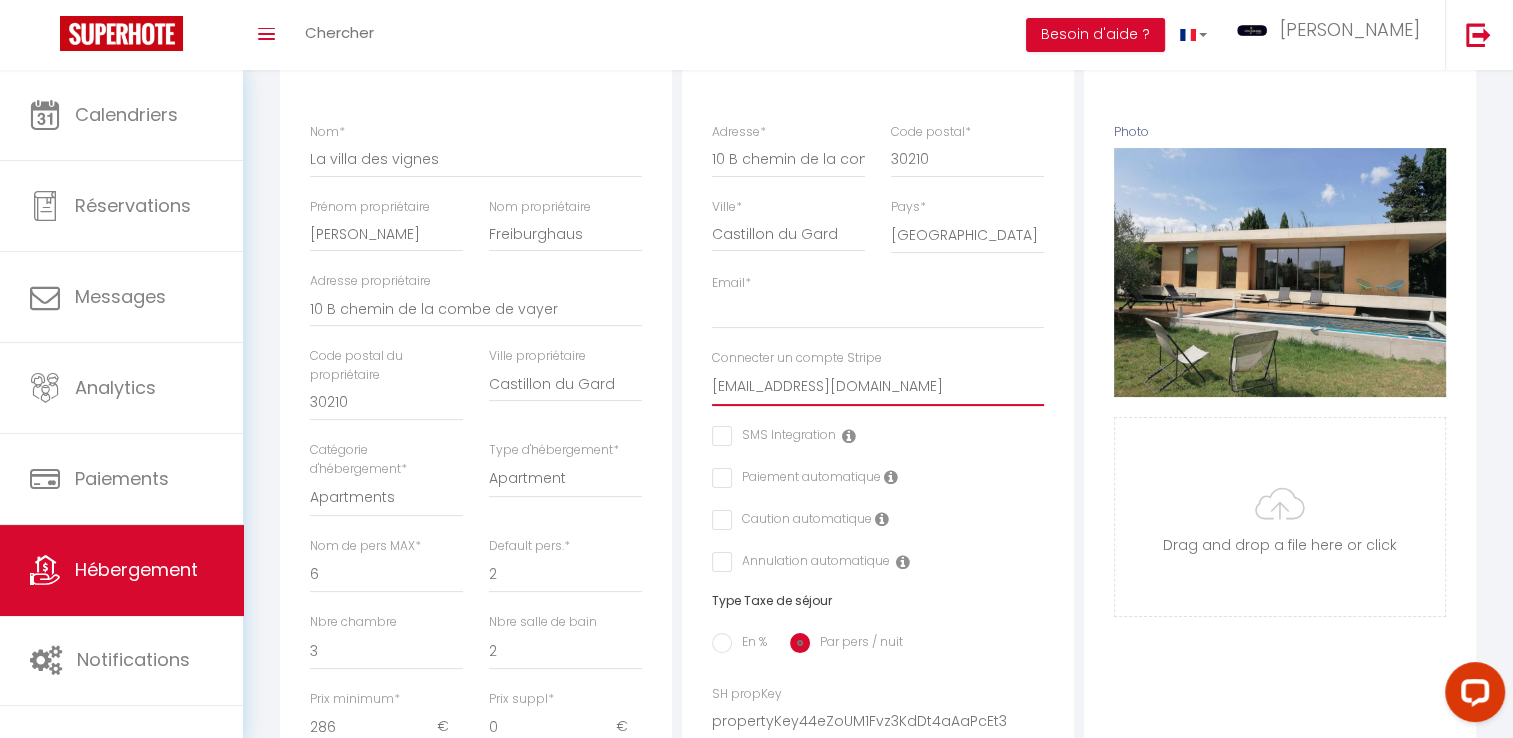 click on "[EMAIL_ADDRESS][DOMAIN_NAME]" at bounding box center [878, 387] 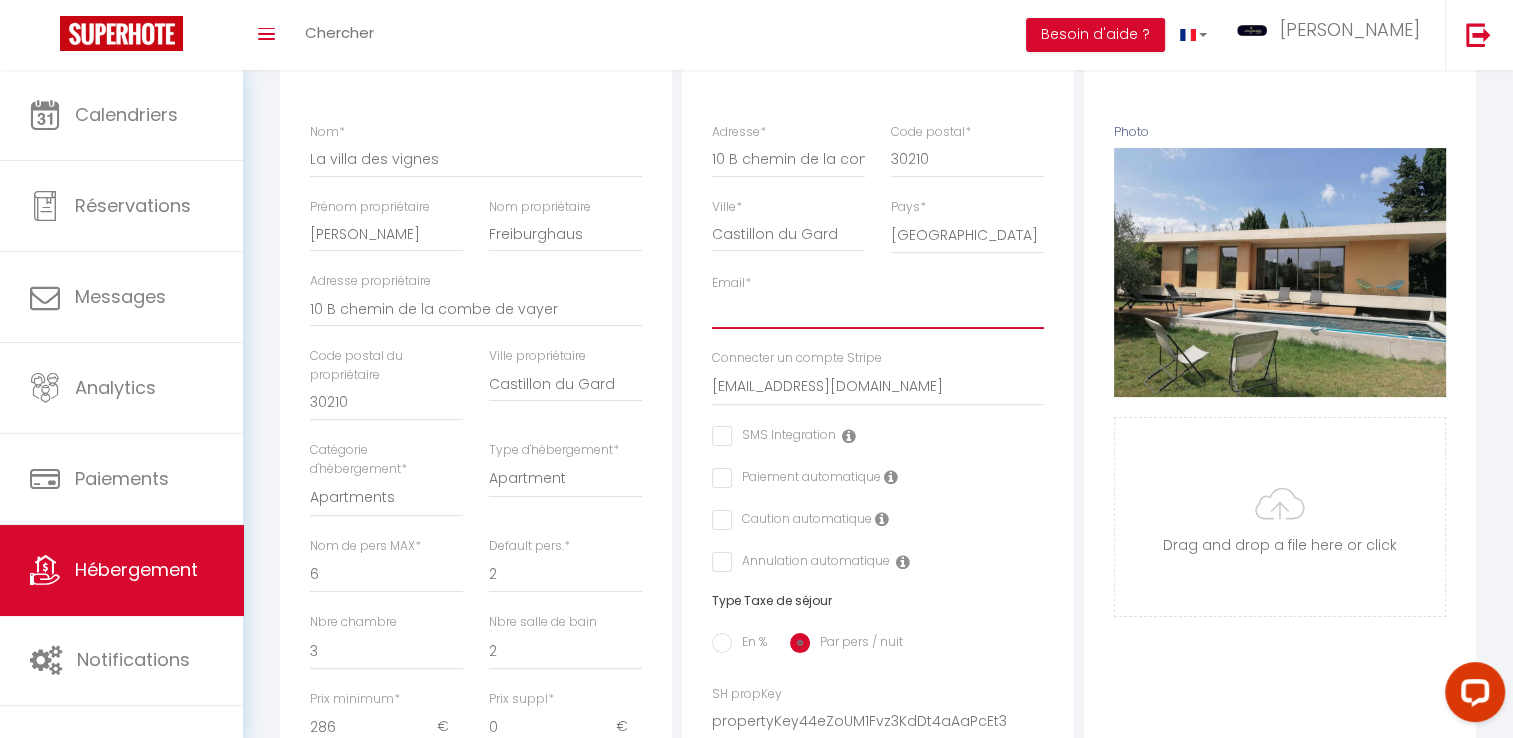 click on "Email
*" at bounding box center (878, 311) 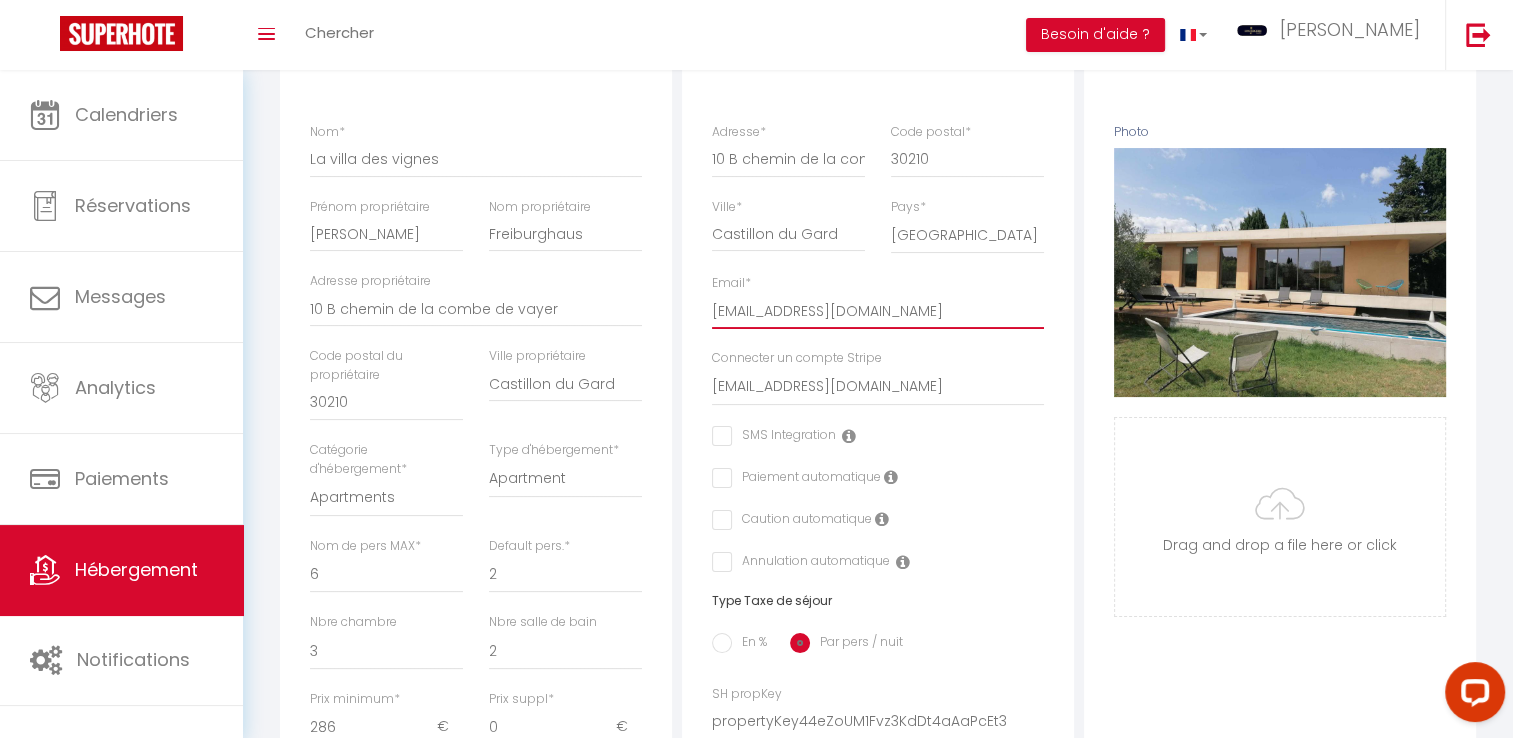 checkbox on "false" 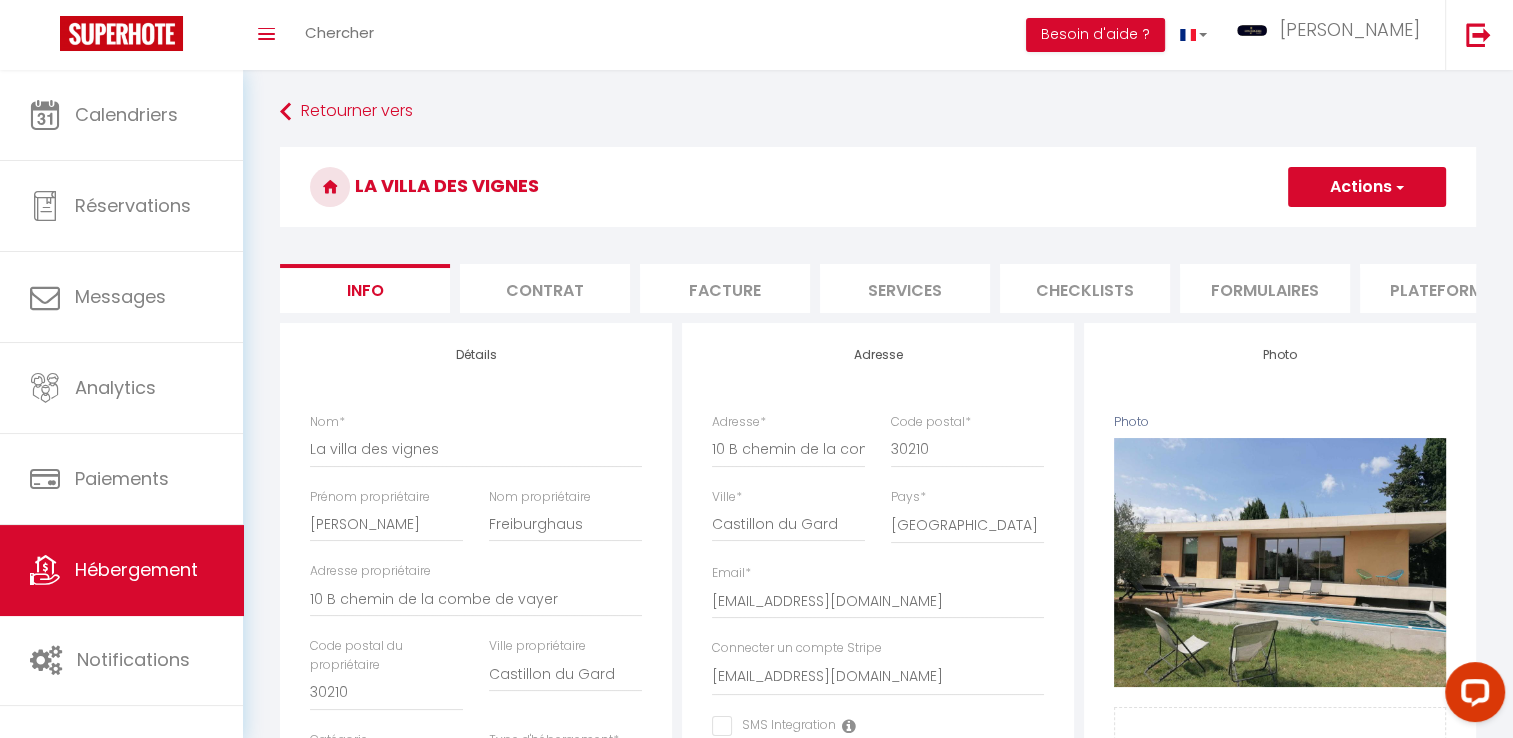 click on "Actions" at bounding box center [1367, 187] 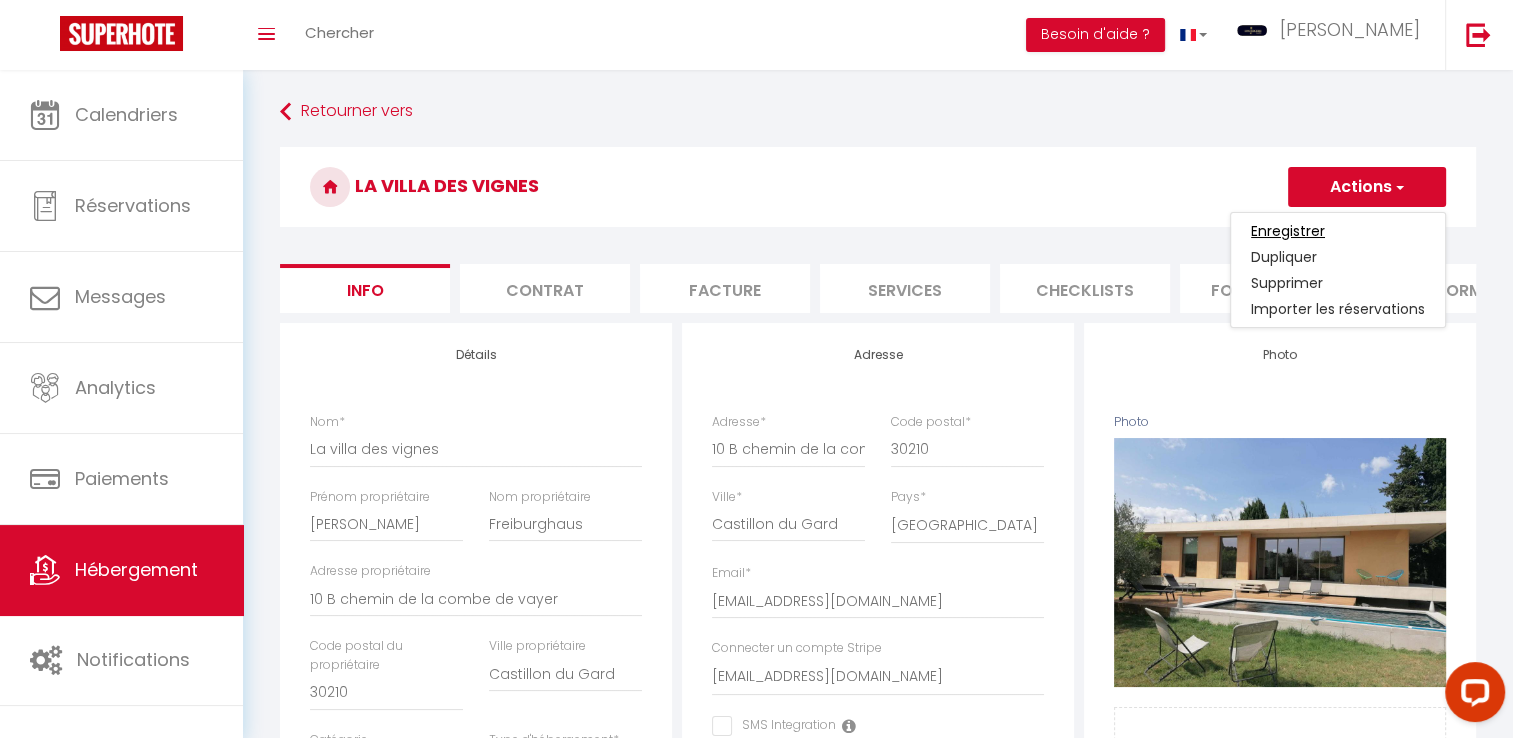 click on "Enregistrer" at bounding box center [1288, 231] 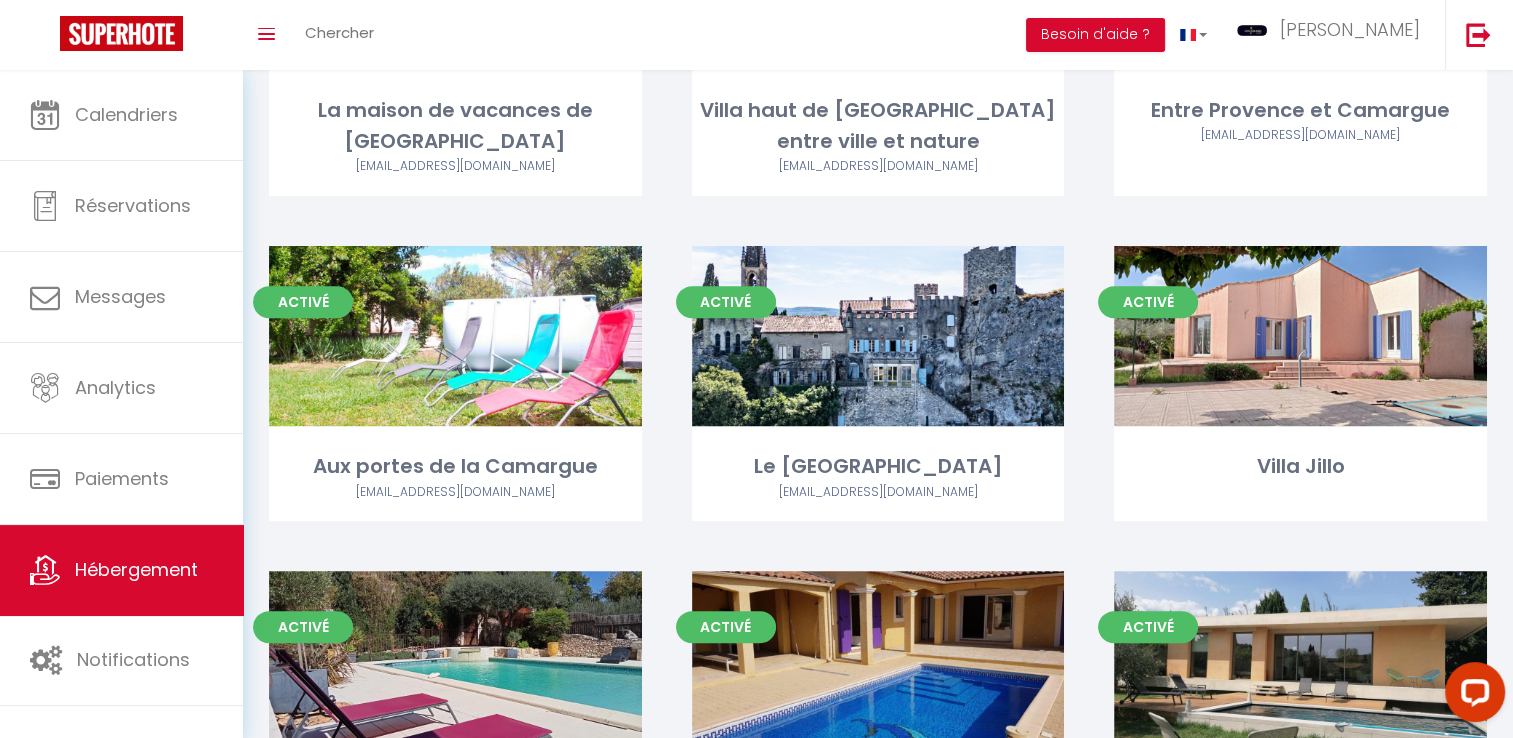 scroll, scrollTop: 740, scrollLeft: 0, axis: vertical 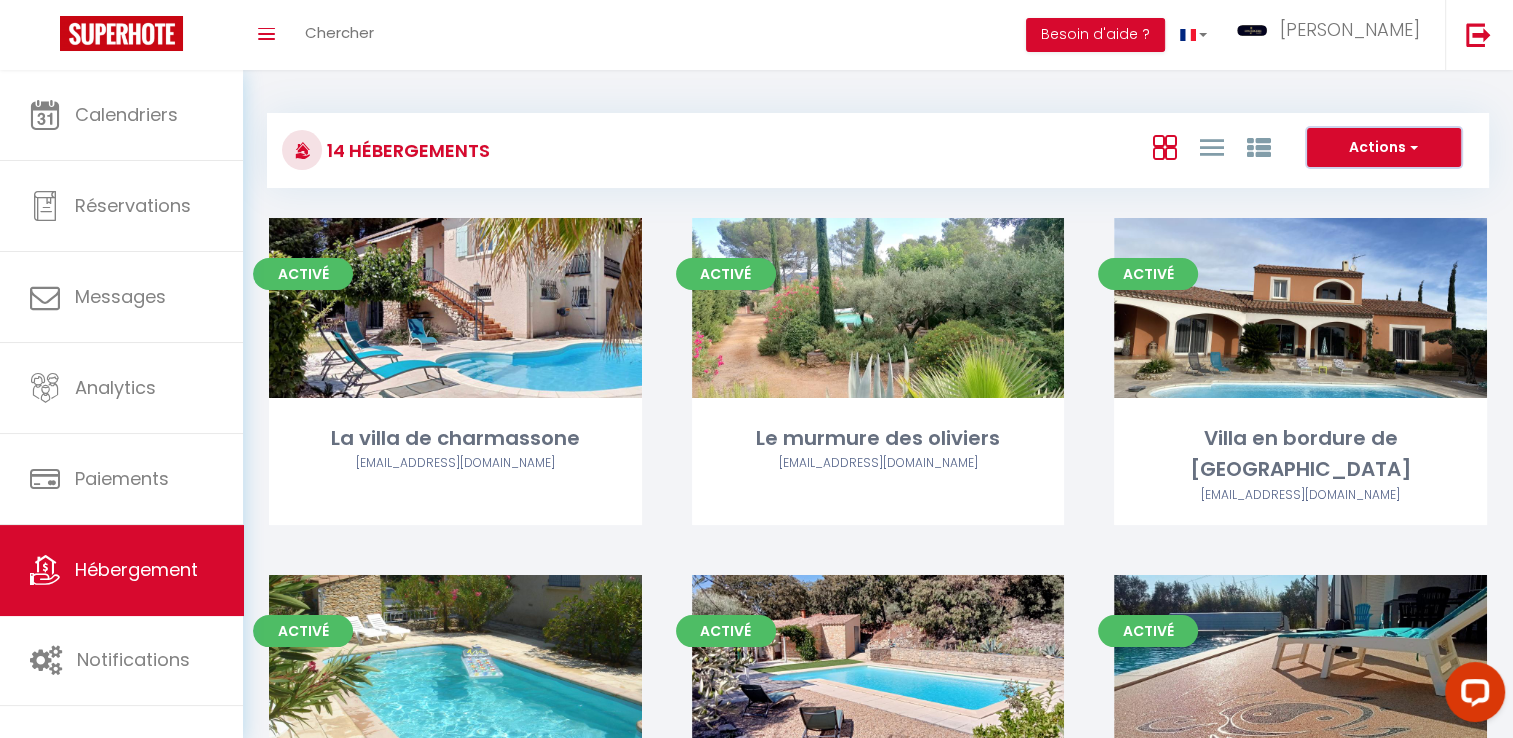 click at bounding box center (1412, 147) 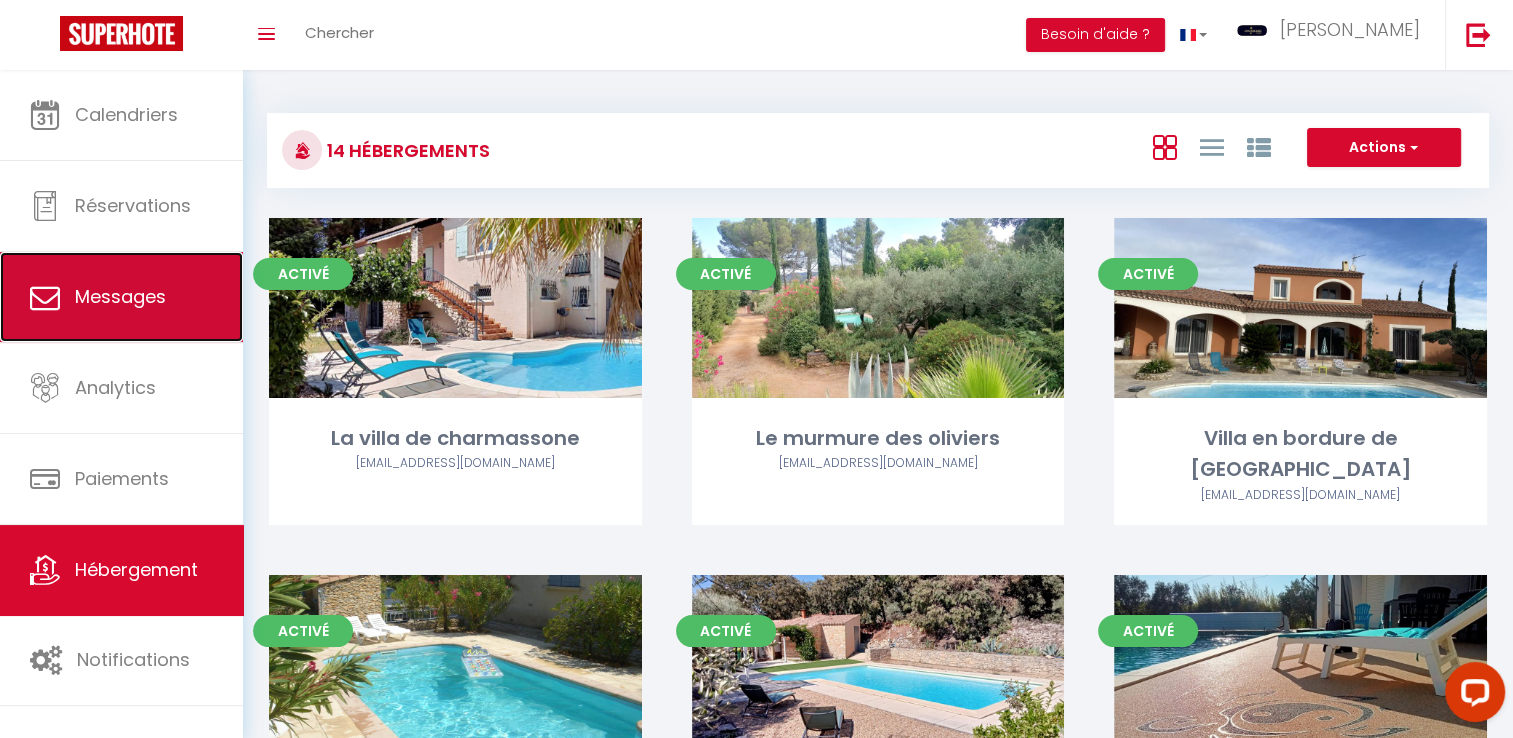 click on "Messages" at bounding box center (120, 296) 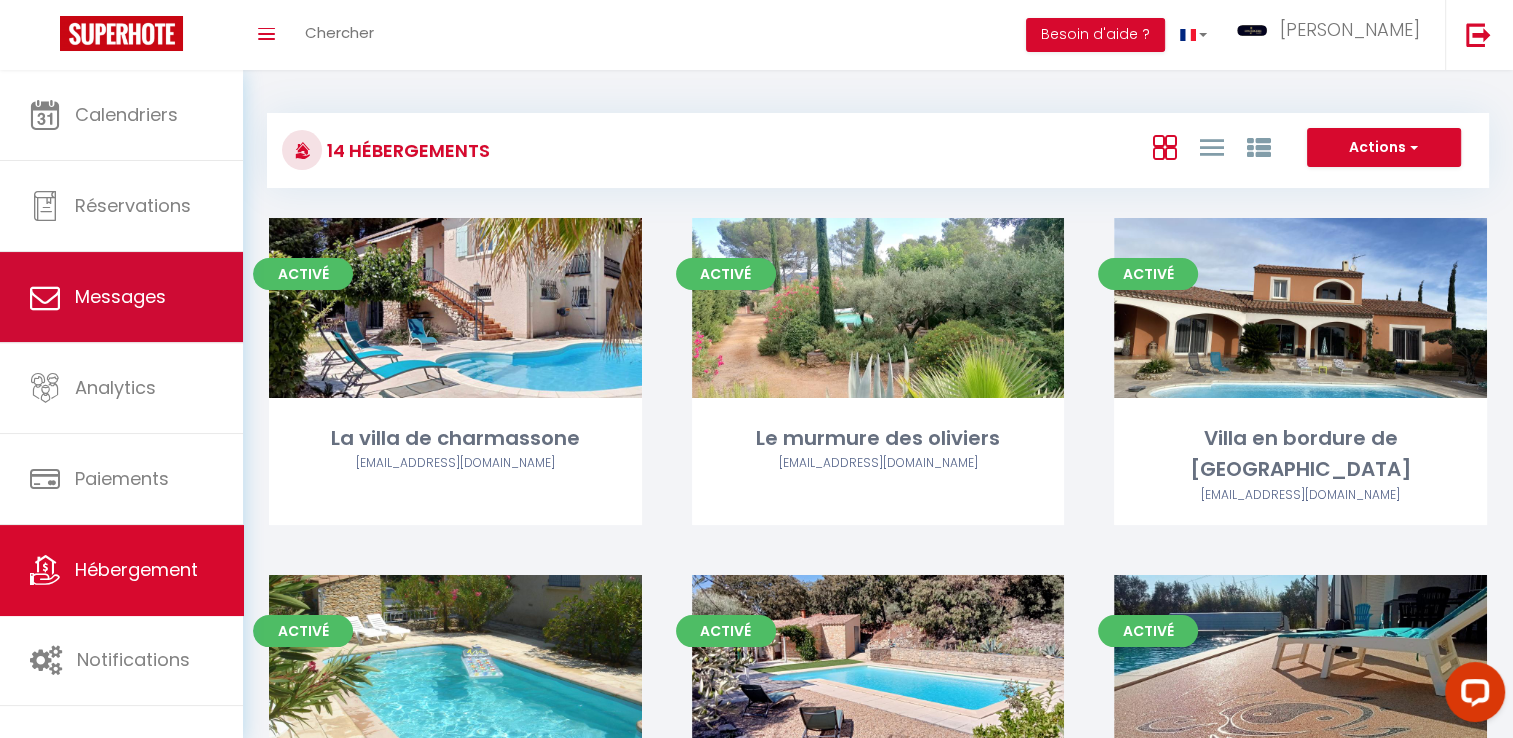 select on "message" 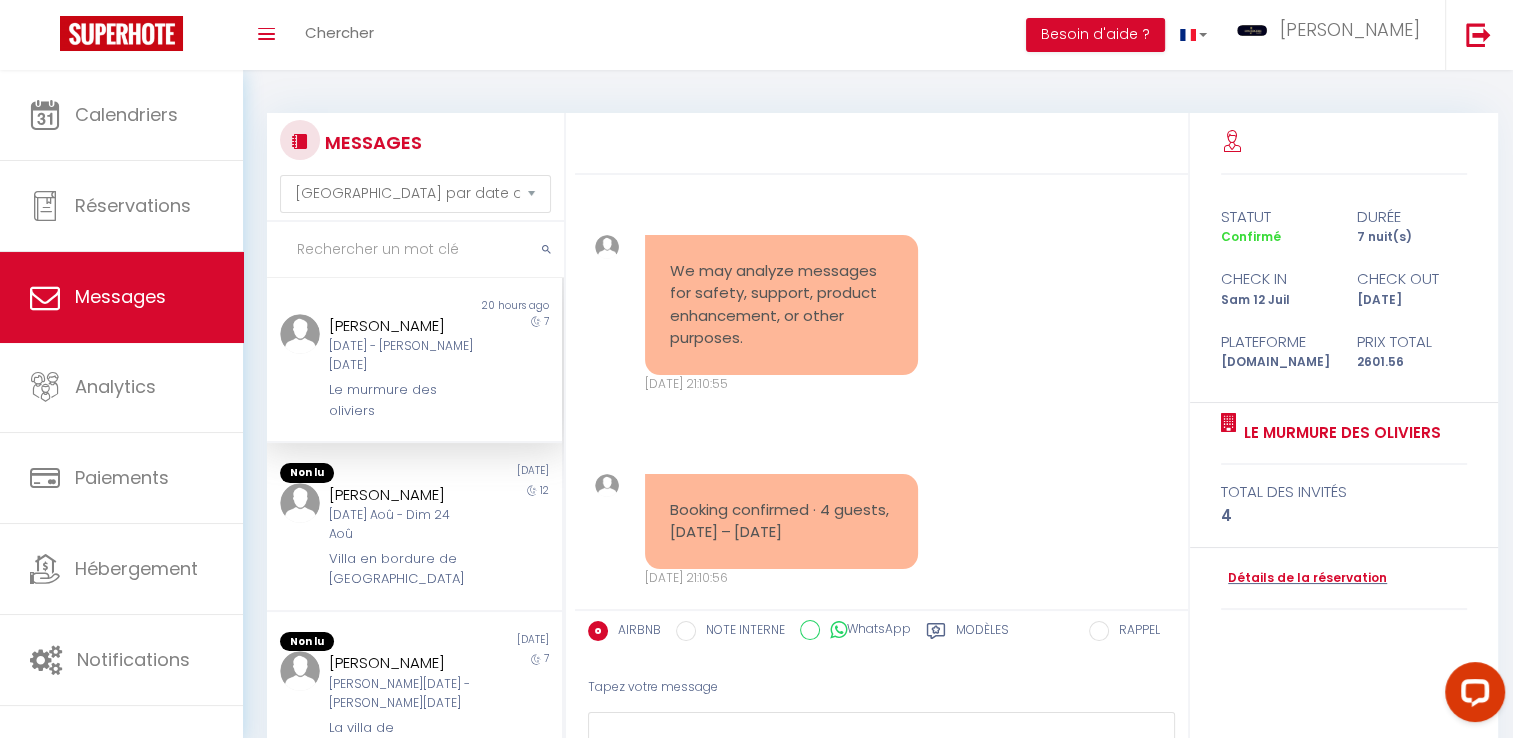 scroll, scrollTop: 2402, scrollLeft: 0, axis: vertical 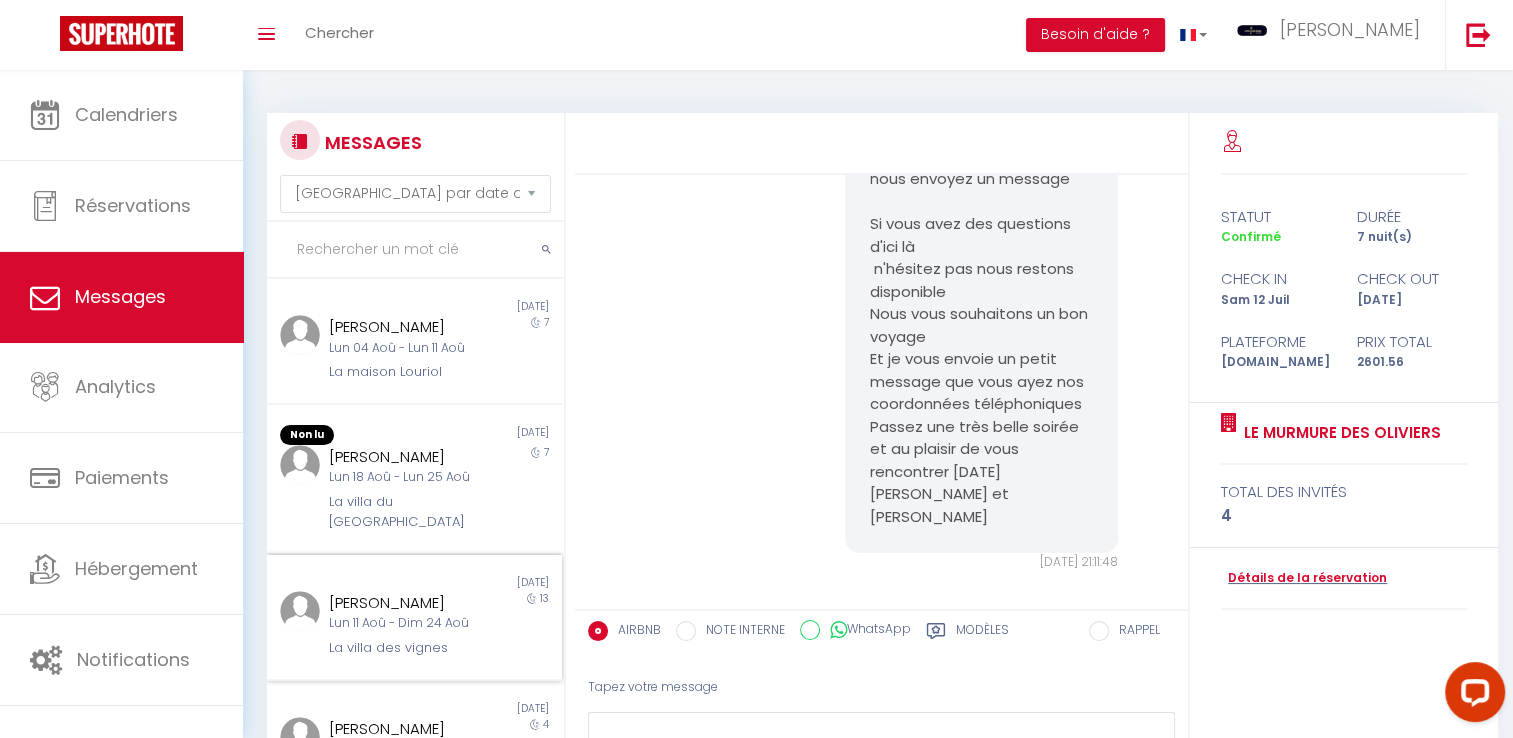 click on "[PERSON_NAME]" at bounding box center [402, 603] 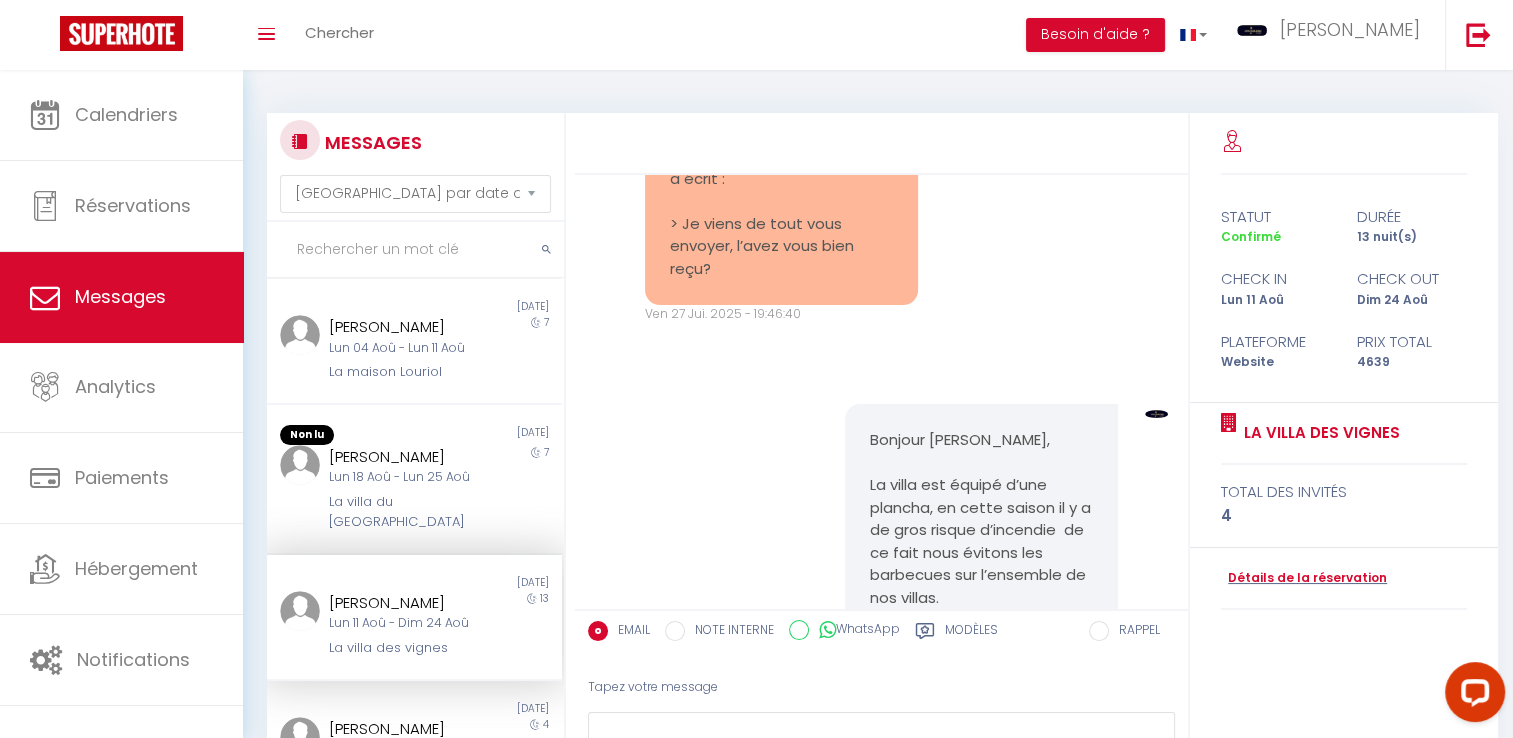 scroll, scrollTop: 3519, scrollLeft: 0, axis: vertical 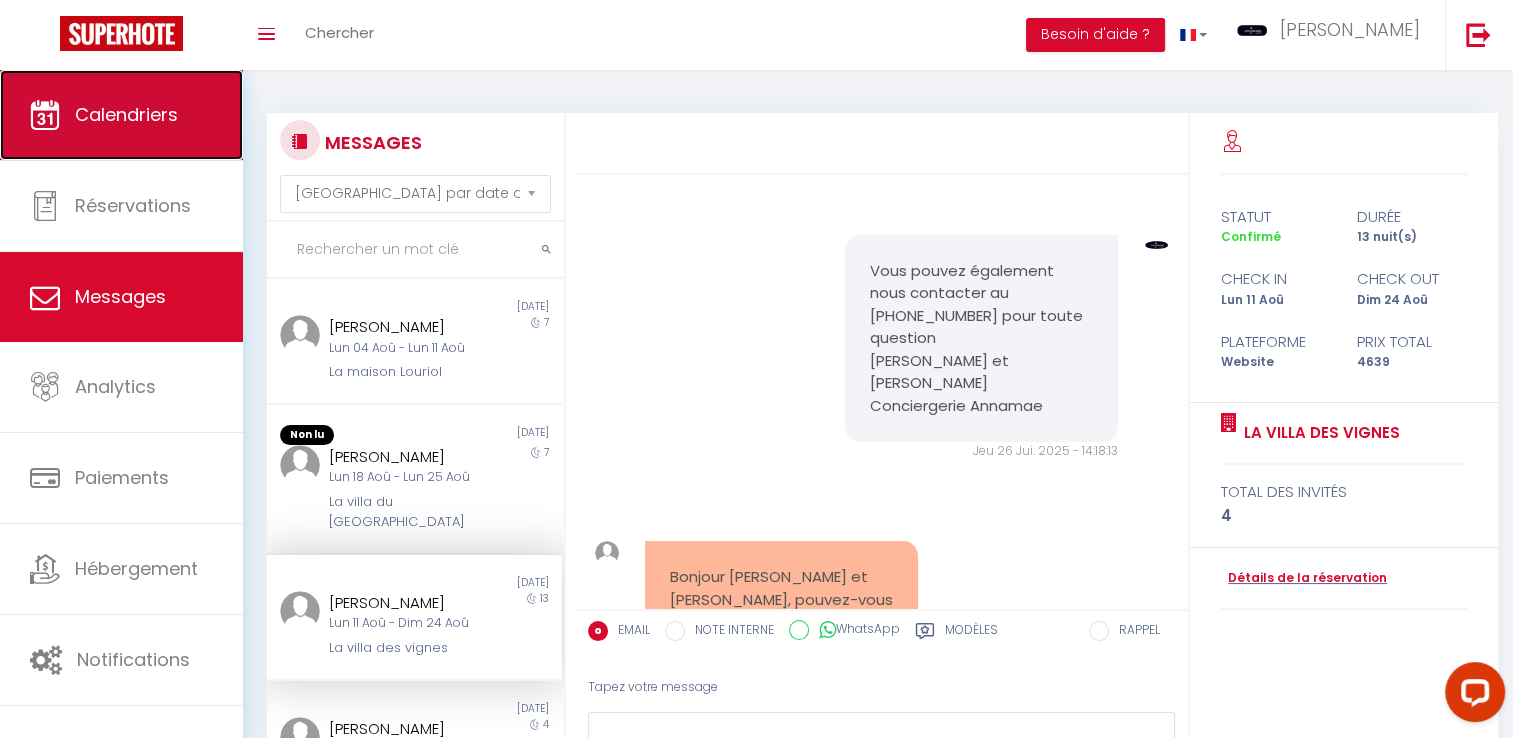 click on "Calendriers" at bounding box center [121, 115] 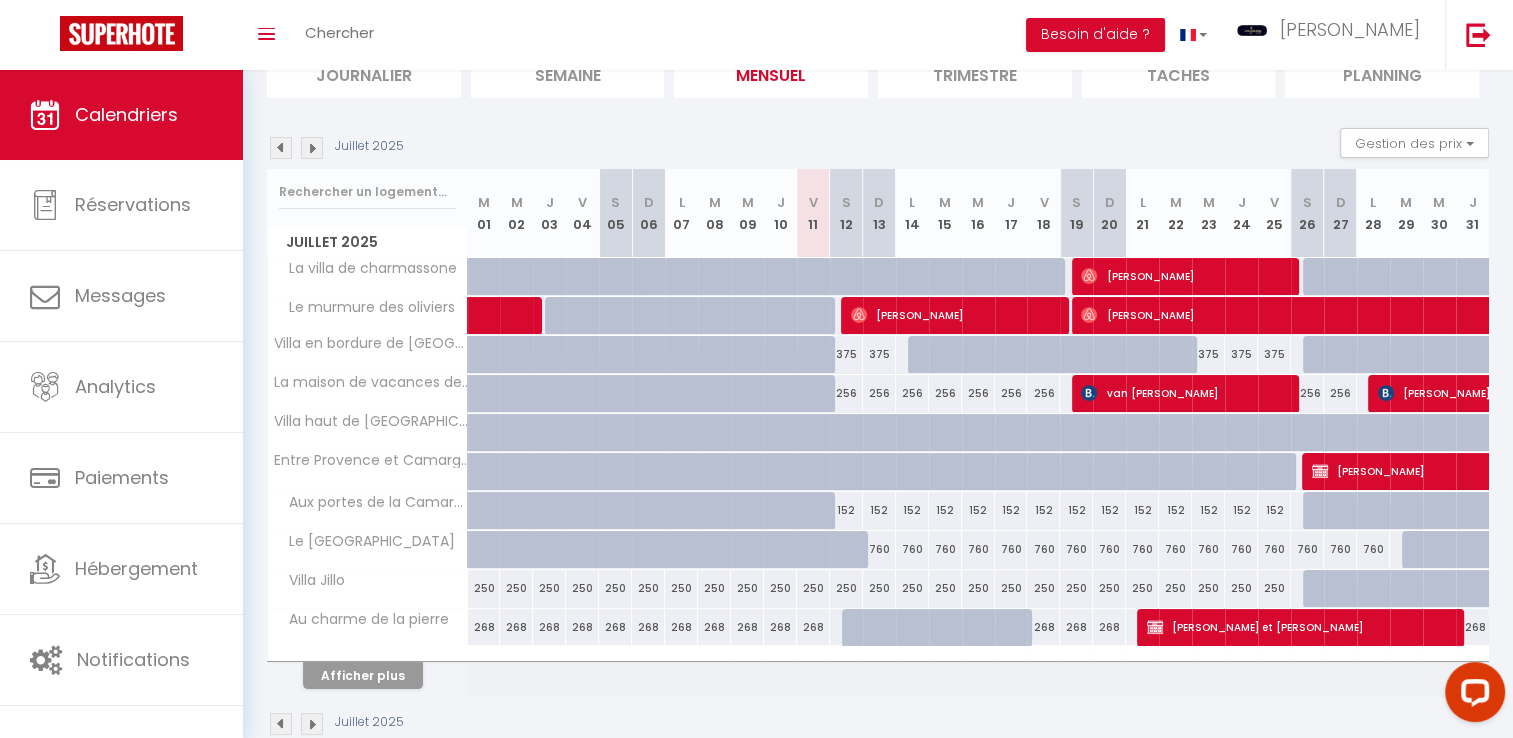 scroll, scrollTop: 160, scrollLeft: 0, axis: vertical 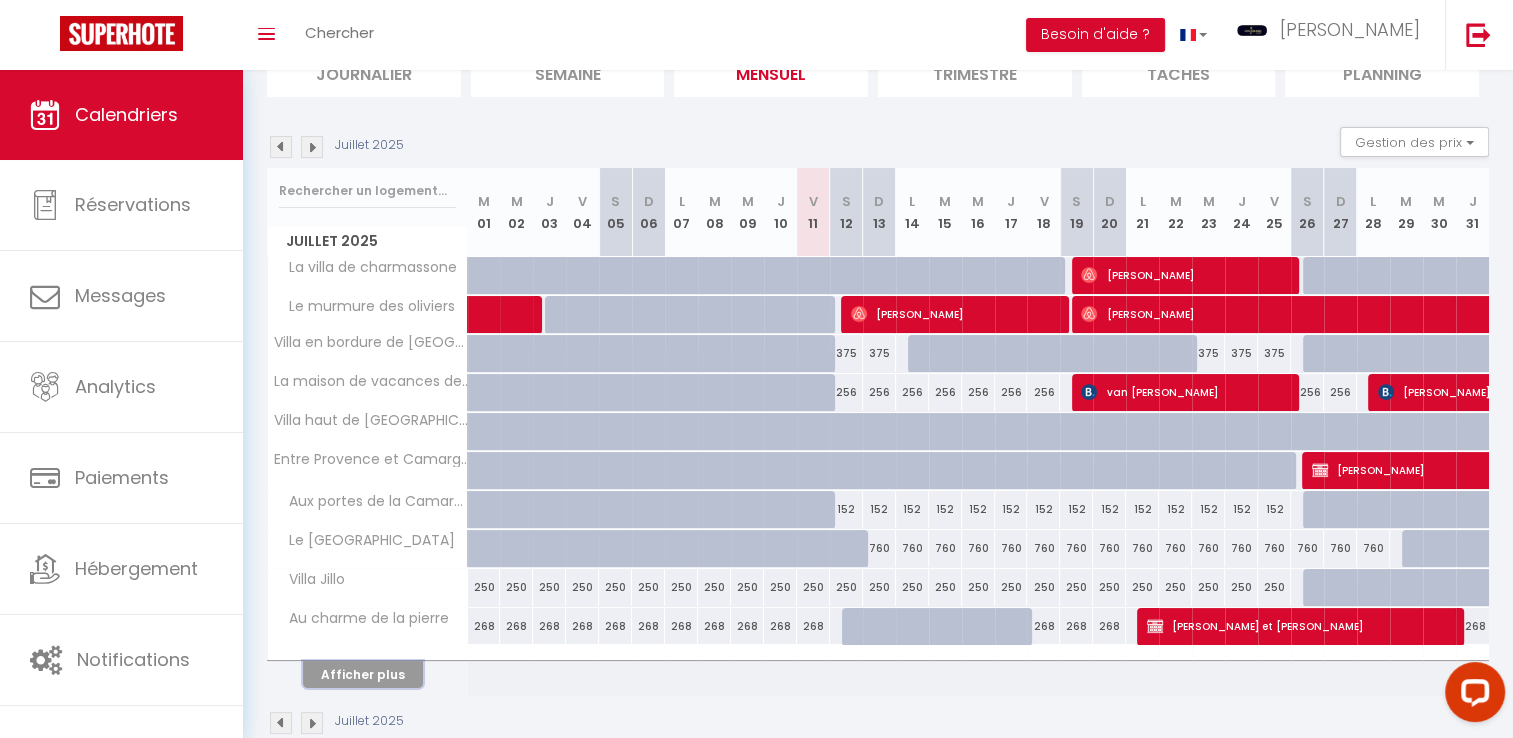 click on "Afficher plus" at bounding box center [363, 674] 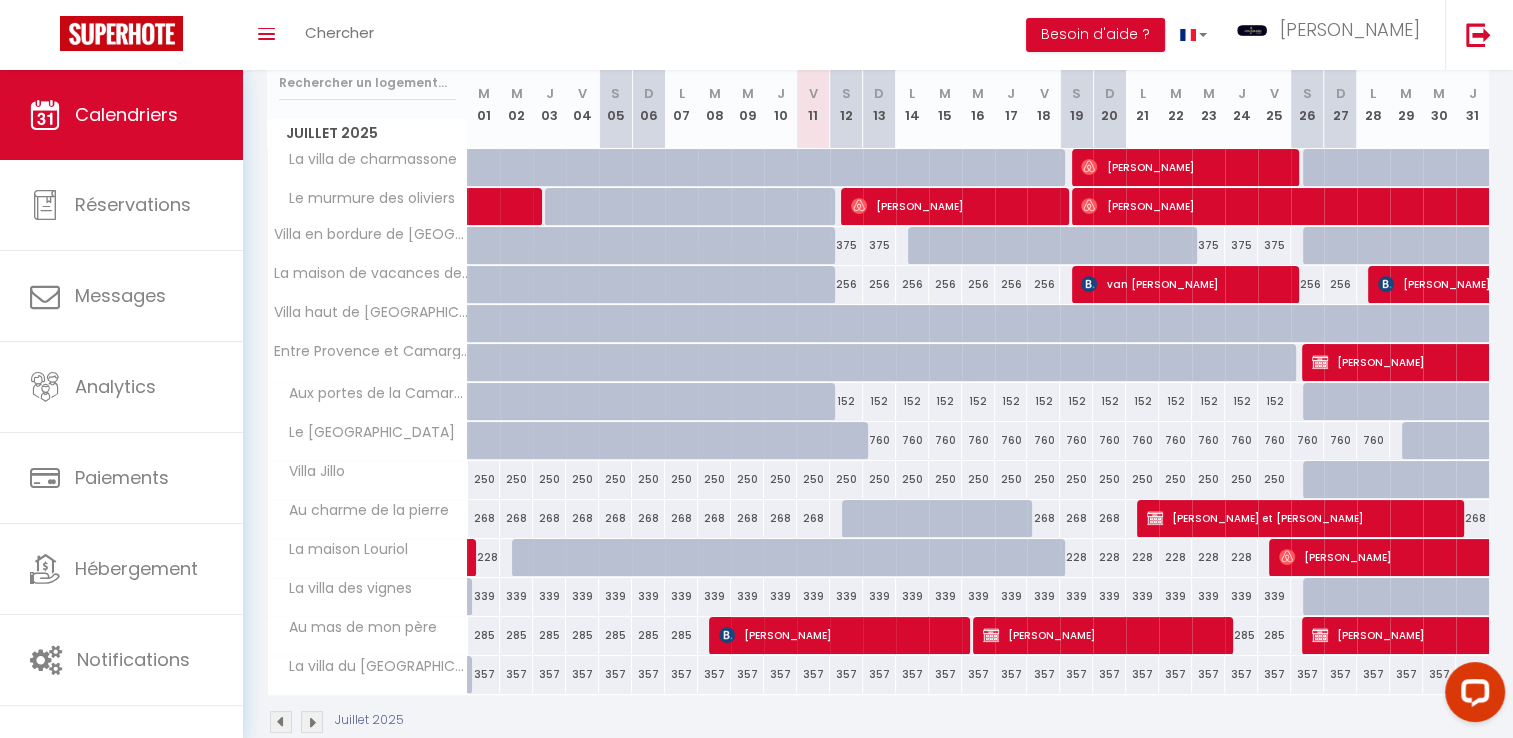scroll, scrollTop: 303, scrollLeft: 0, axis: vertical 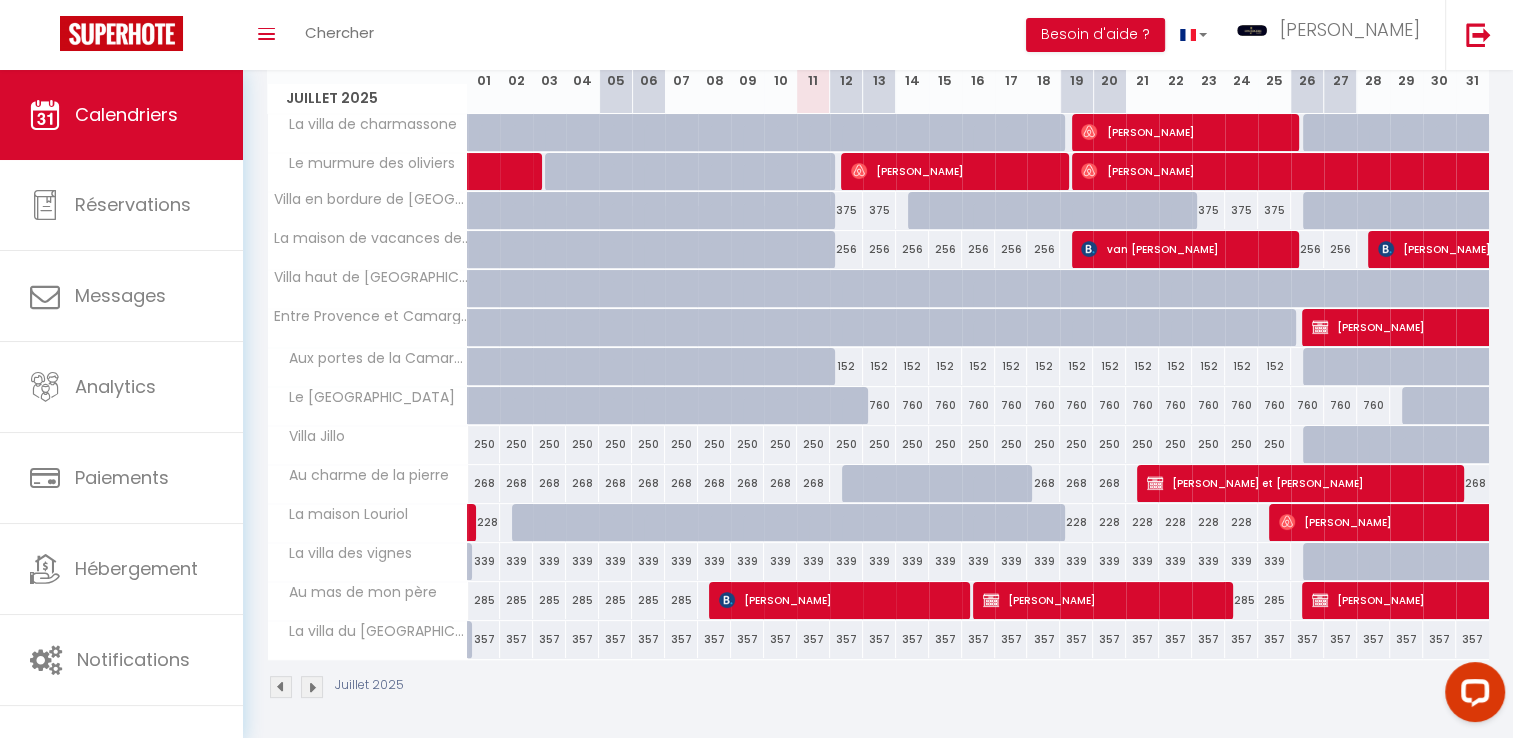 click at bounding box center [312, 687] 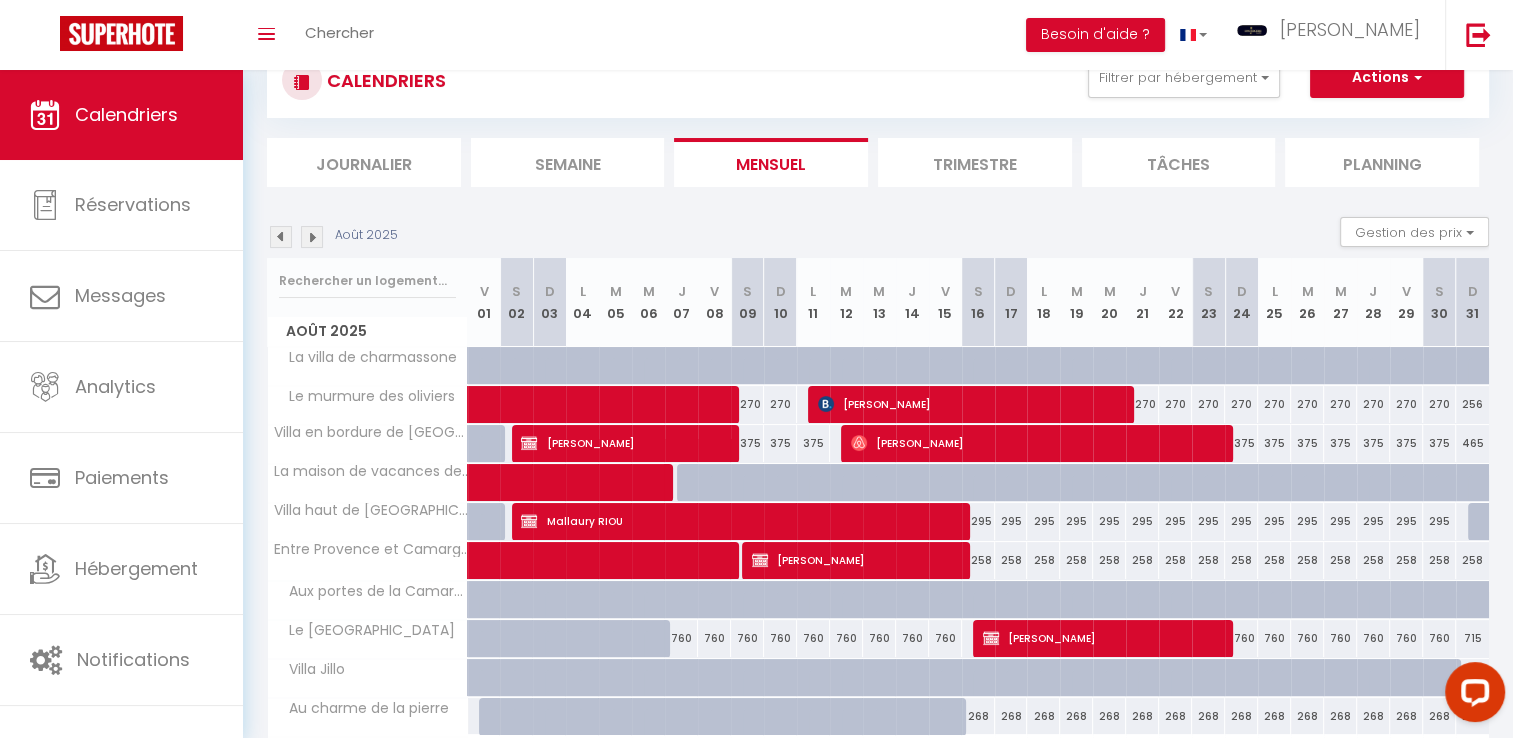 scroll, scrollTop: 196, scrollLeft: 0, axis: vertical 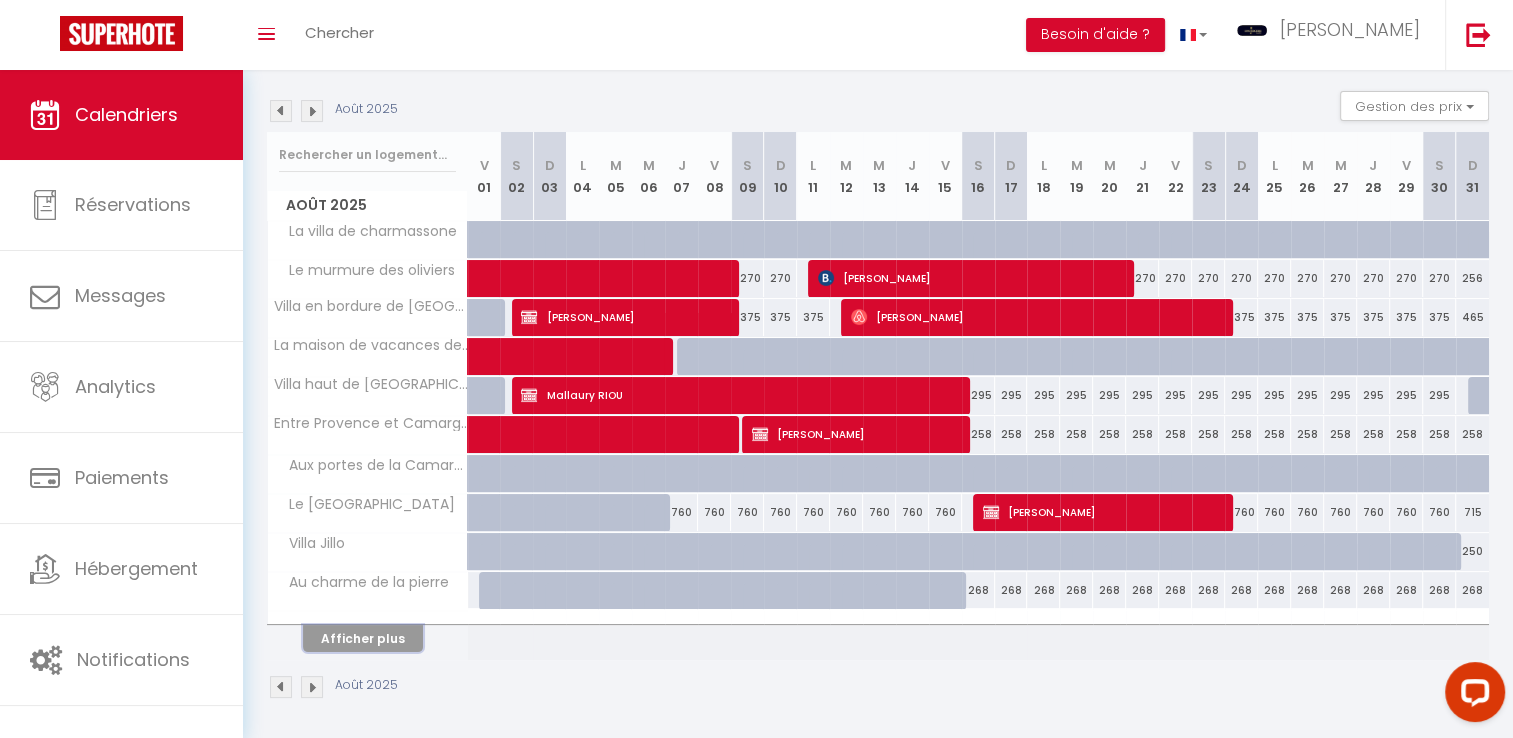 click on "Afficher plus" at bounding box center [363, 638] 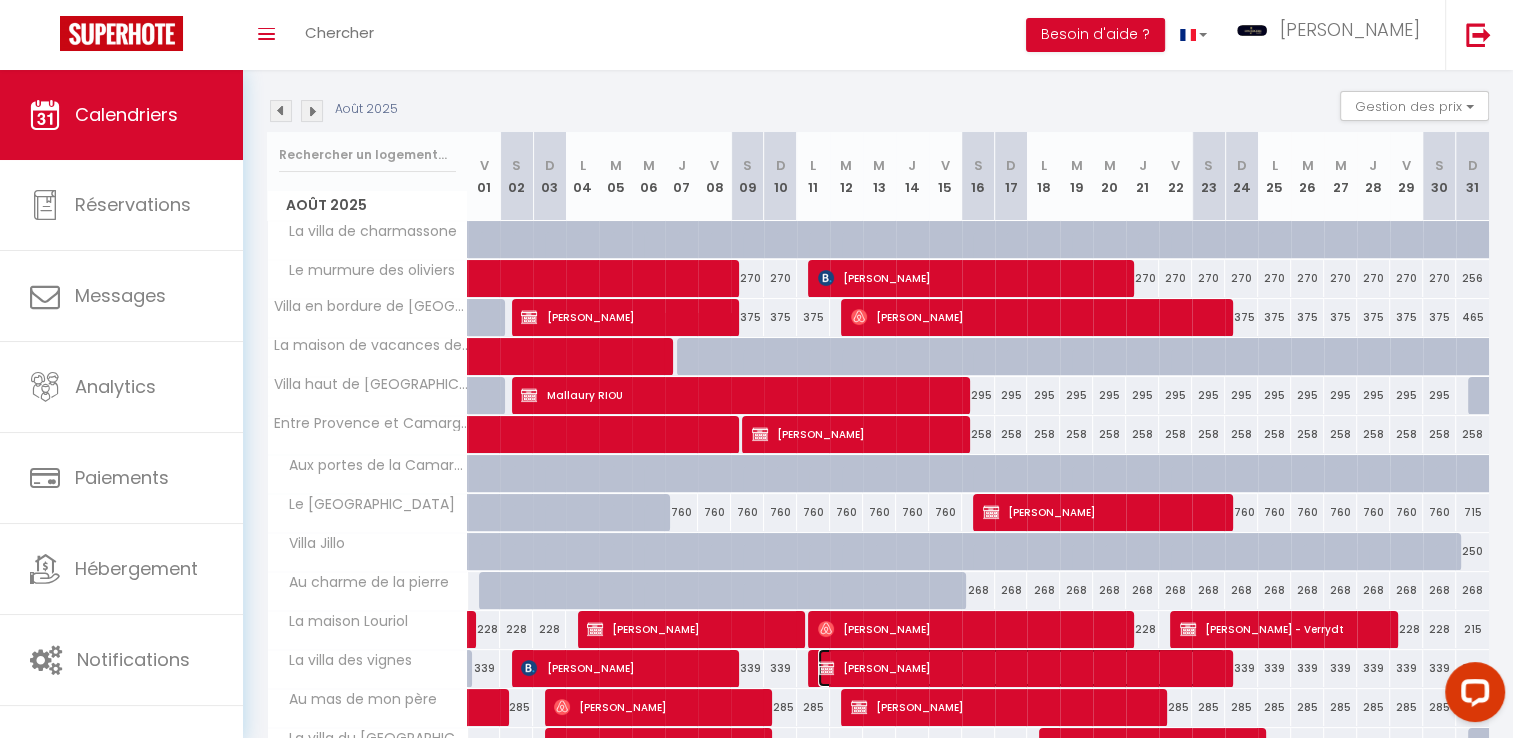 click on "[PERSON_NAME]" at bounding box center [1021, 668] 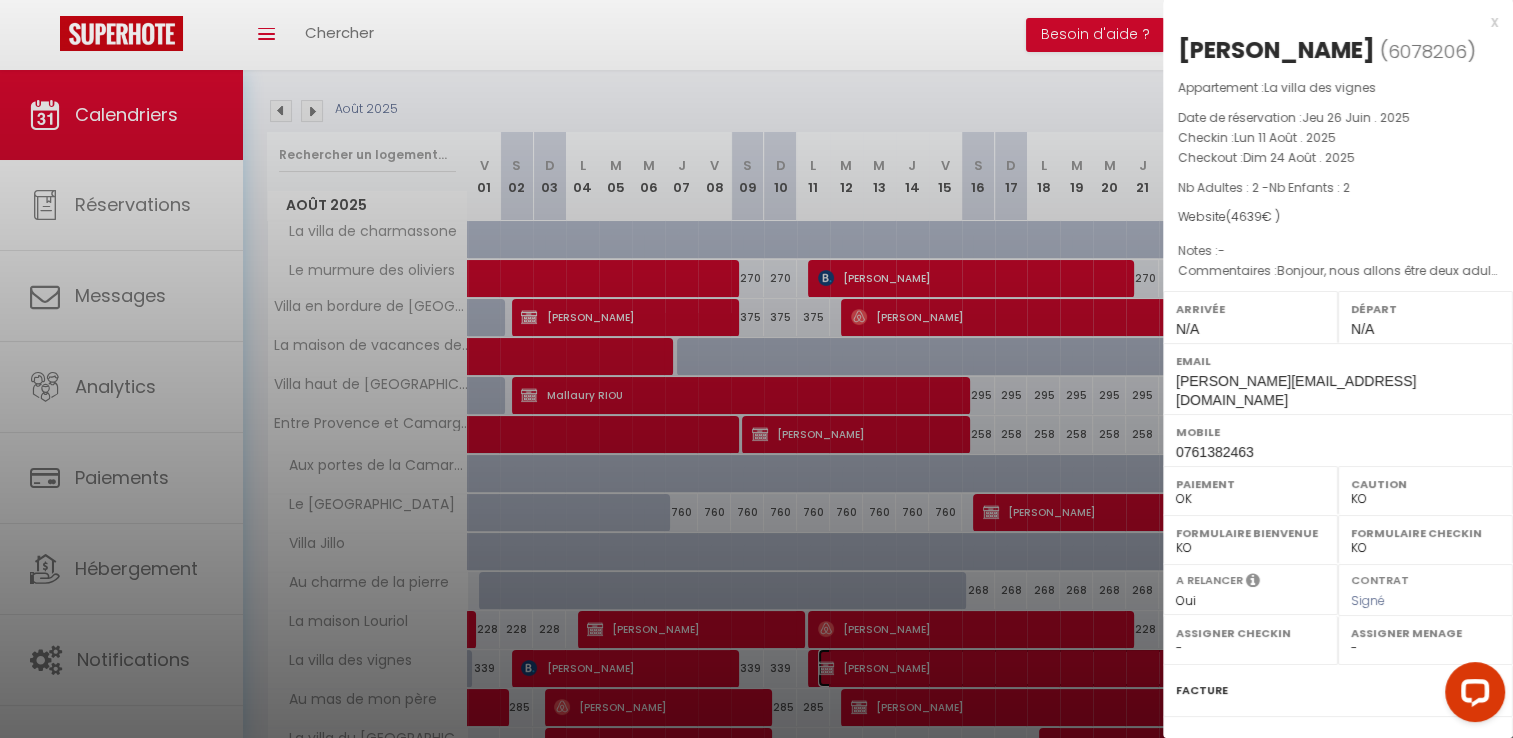 scroll, scrollTop: 152, scrollLeft: 0, axis: vertical 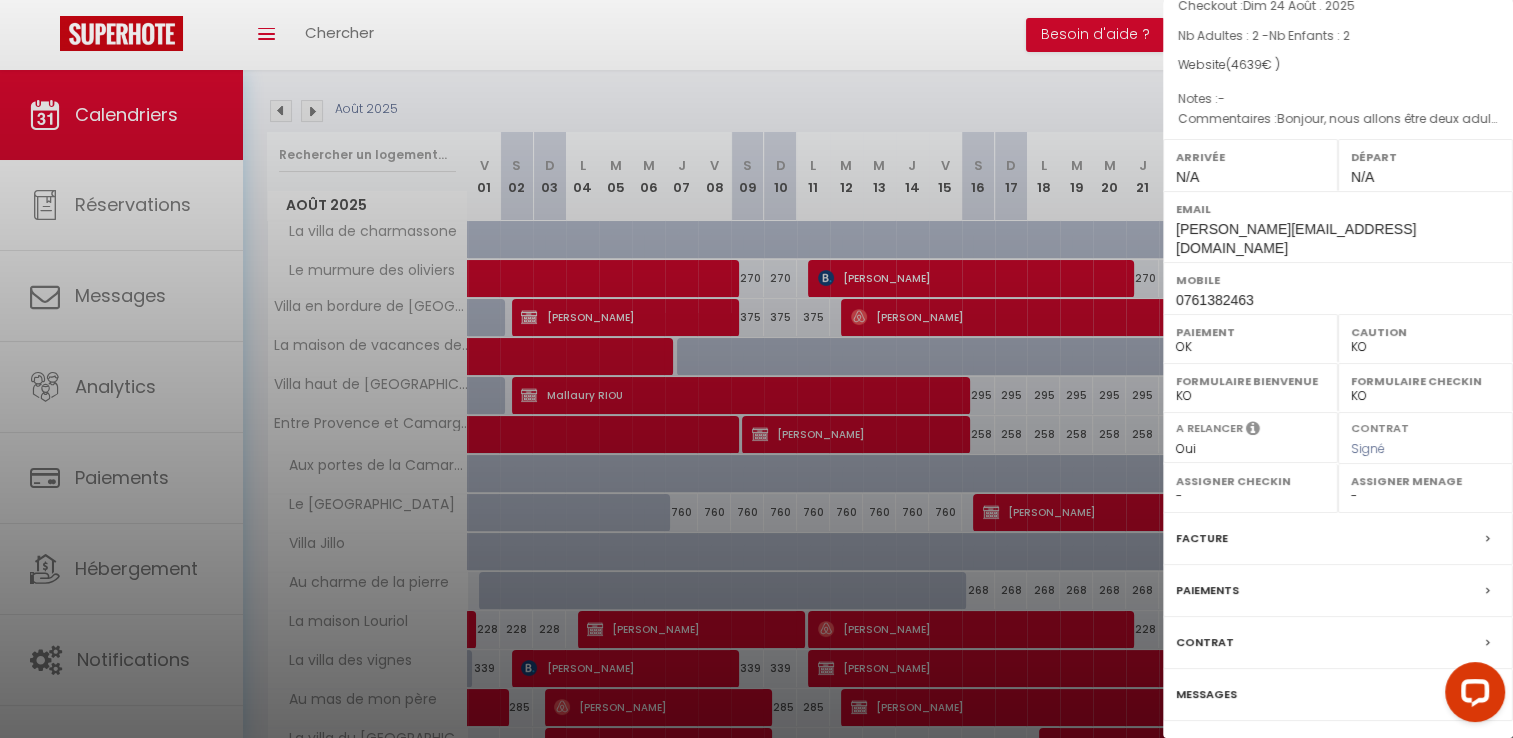 click on "Paiements" at bounding box center (1338, 591) 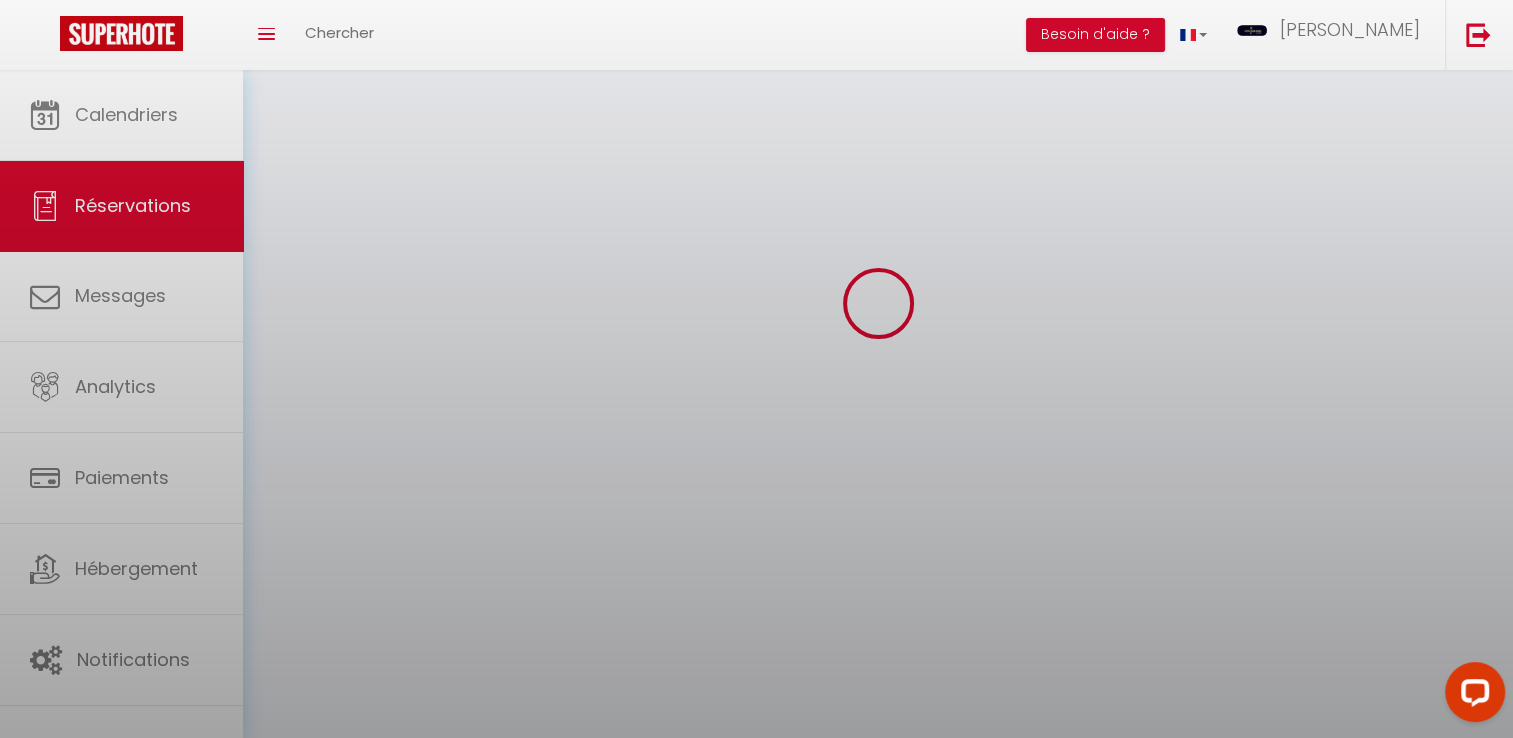scroll, scrollTop: 0, scrollLeft: 0, axis: both 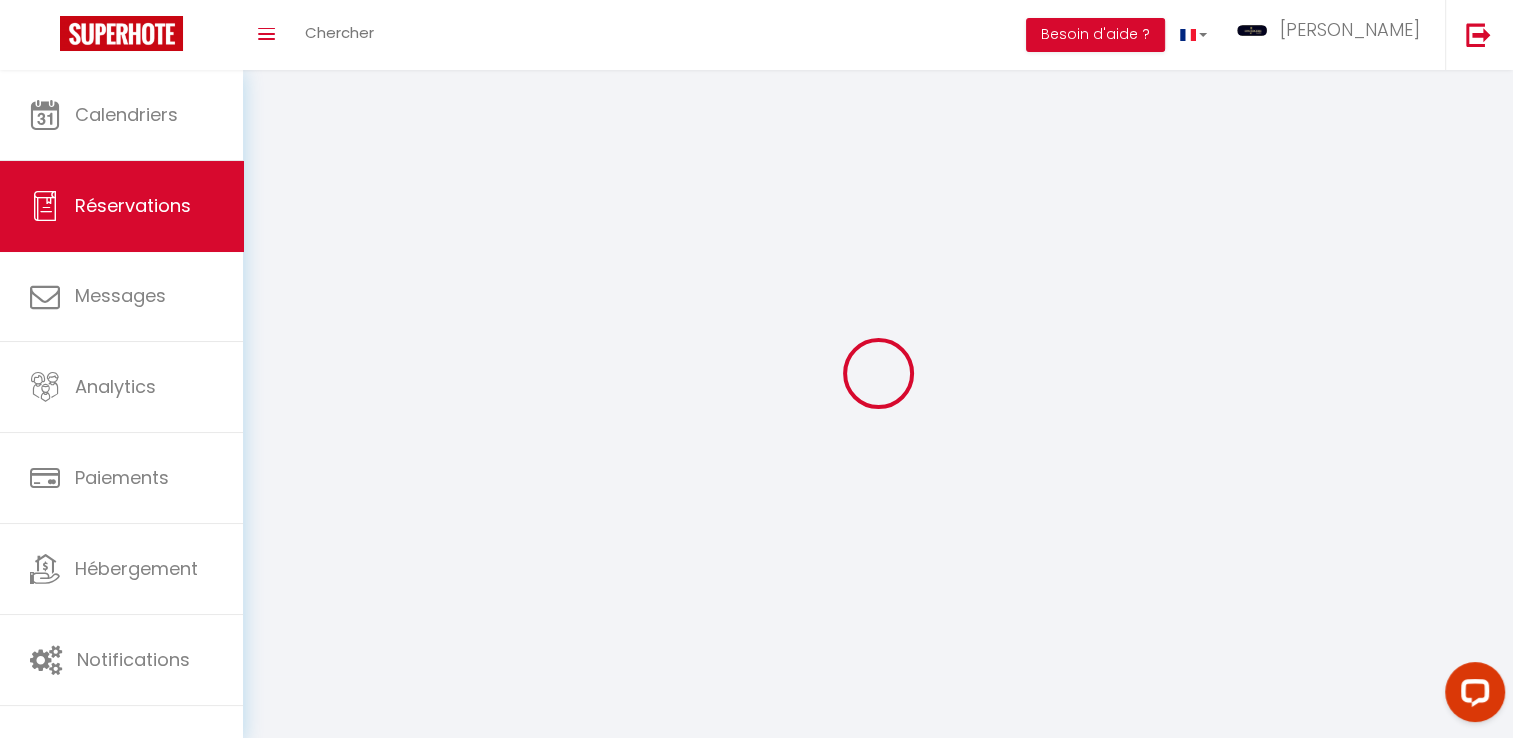 select on "0" 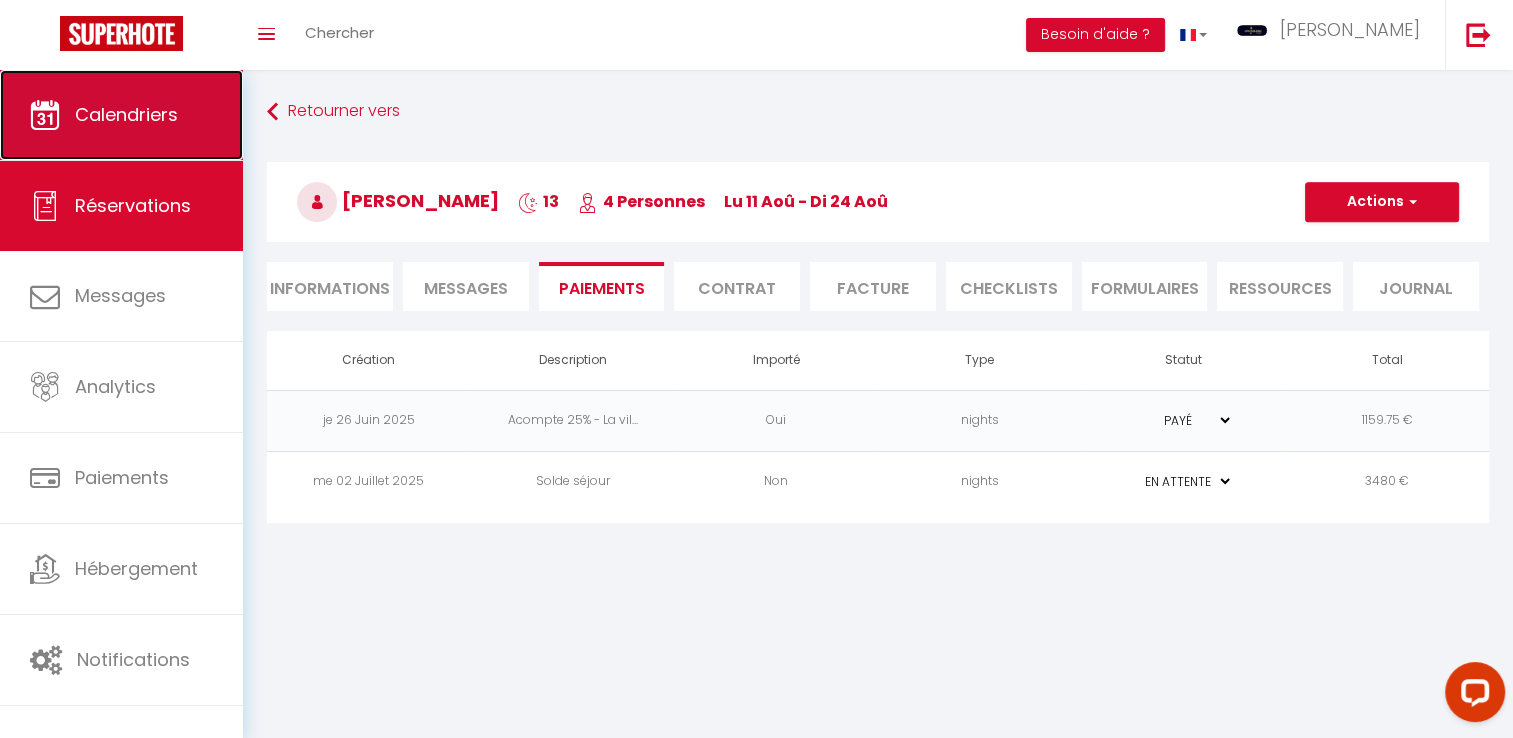 click on "Calendriers" at bounding box center (121, 115) 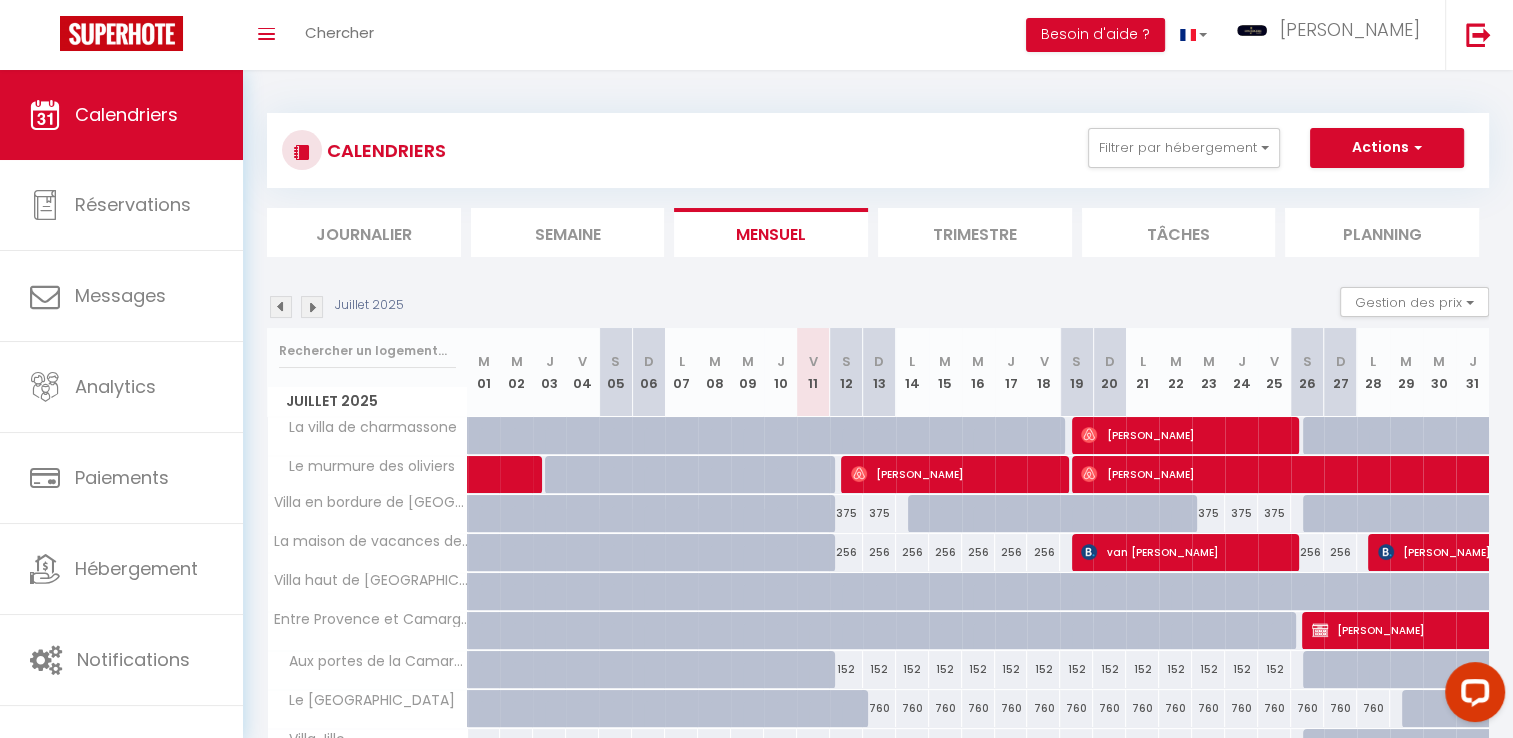scroll, scrollTop: 196, scrollLeft: 0, axis: vertical 